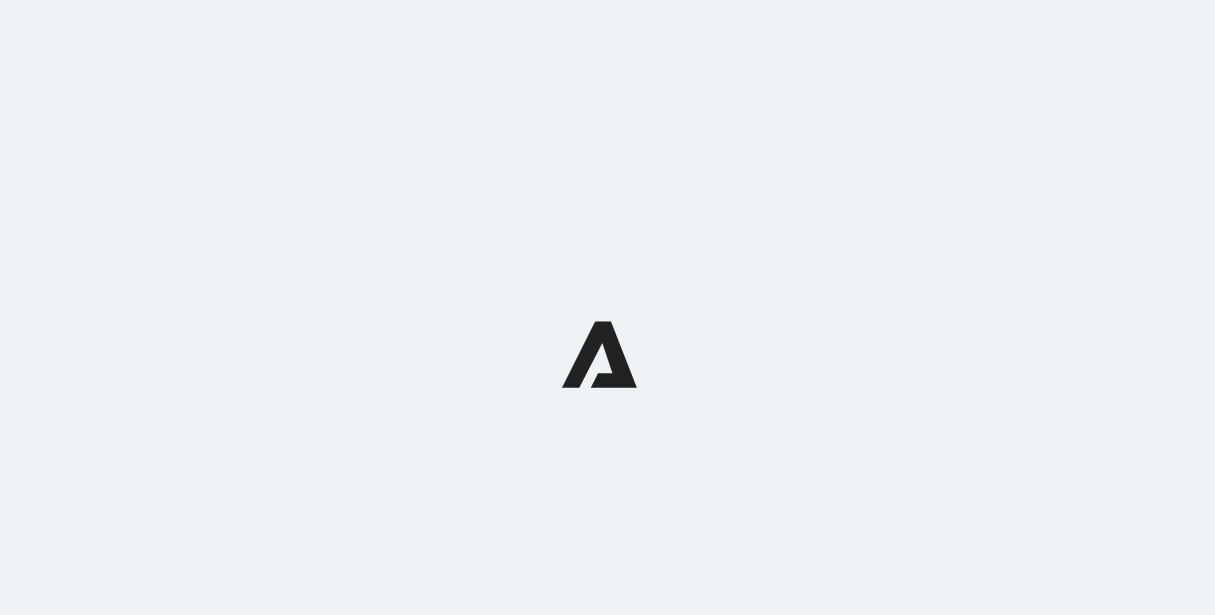scroll, scrollTop: 0, scrollLeft: 0, axis: both 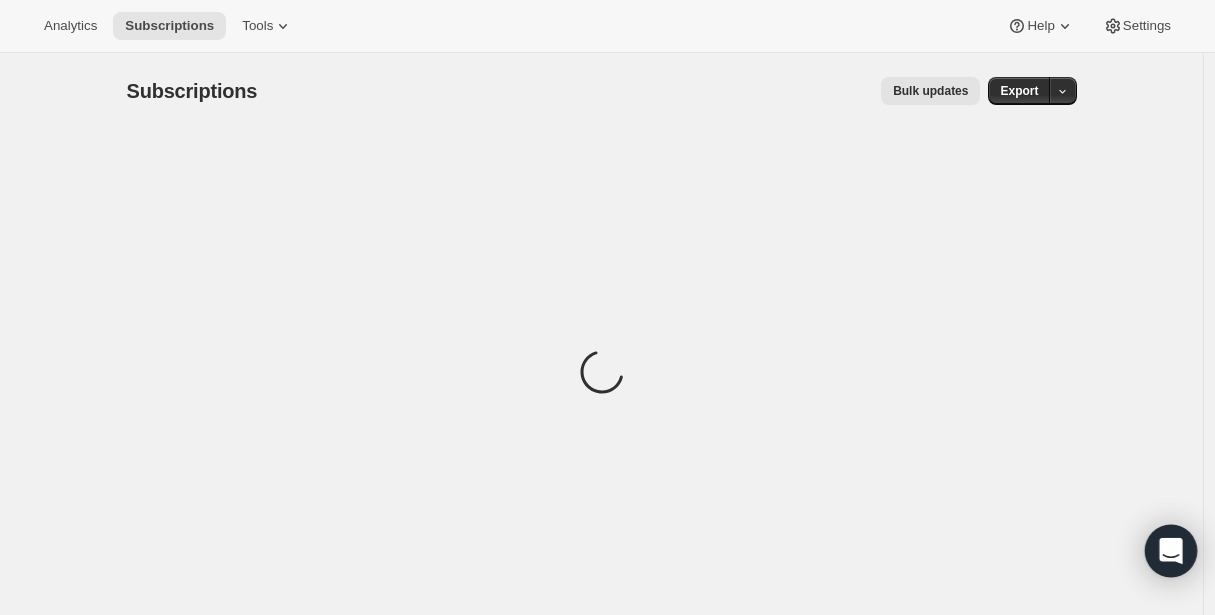 click 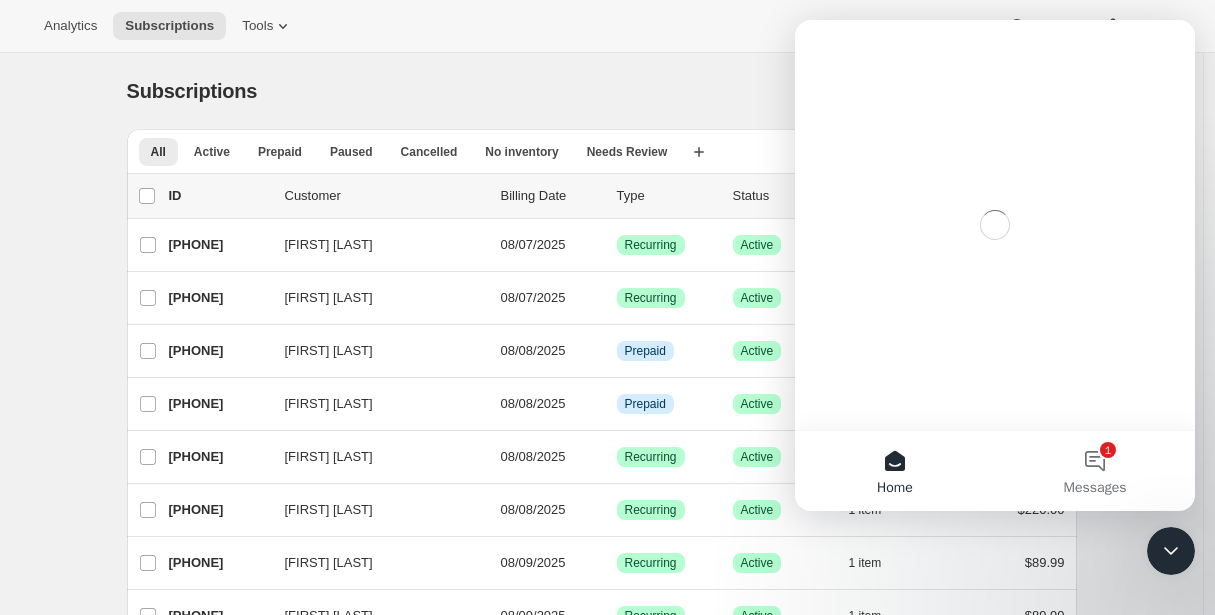 scroll, scrollTop: 0, scrollLeft: 0, axis: both 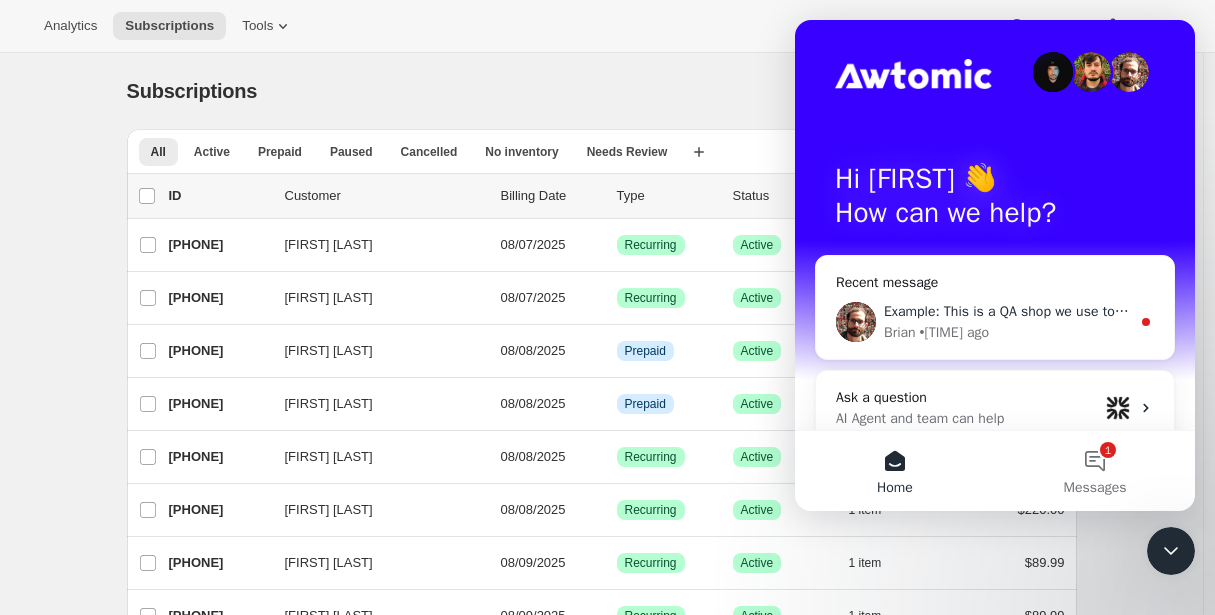 click on "Example: This is a QA shop we use to test markets and its just the standard campaign link: https://awt-markets.myshopify.com/tools/bundle-subscriptions/cl/c3e5c538-5a8b-4f81-8718-99f036e8a1dd, This is the same shop, same link but with the extra market/language path: https://awt-markets.myshopify.com/[LANGUAGE]/tools/bundle-subscriptions/cl/c3e5c538-5a8b-4f81-8718-99f036e8a1dd [FIRST] • [TIME] ago" at bounding box center (995, 322) 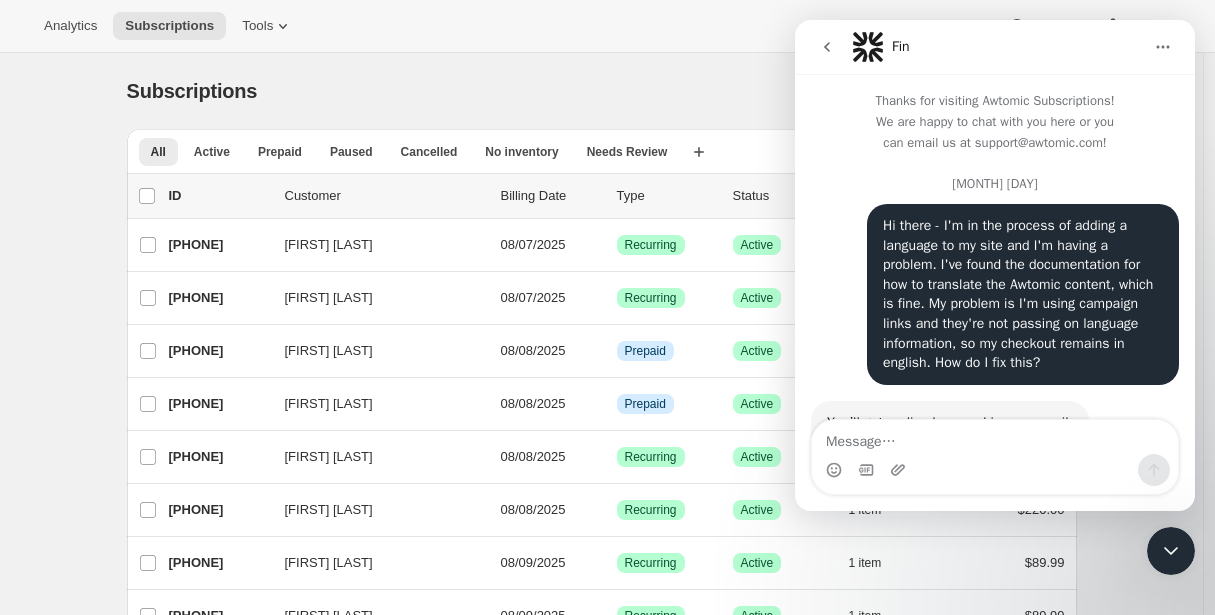 scroll, scrollTop: 3, scrollLeft: 0, axis: vertical 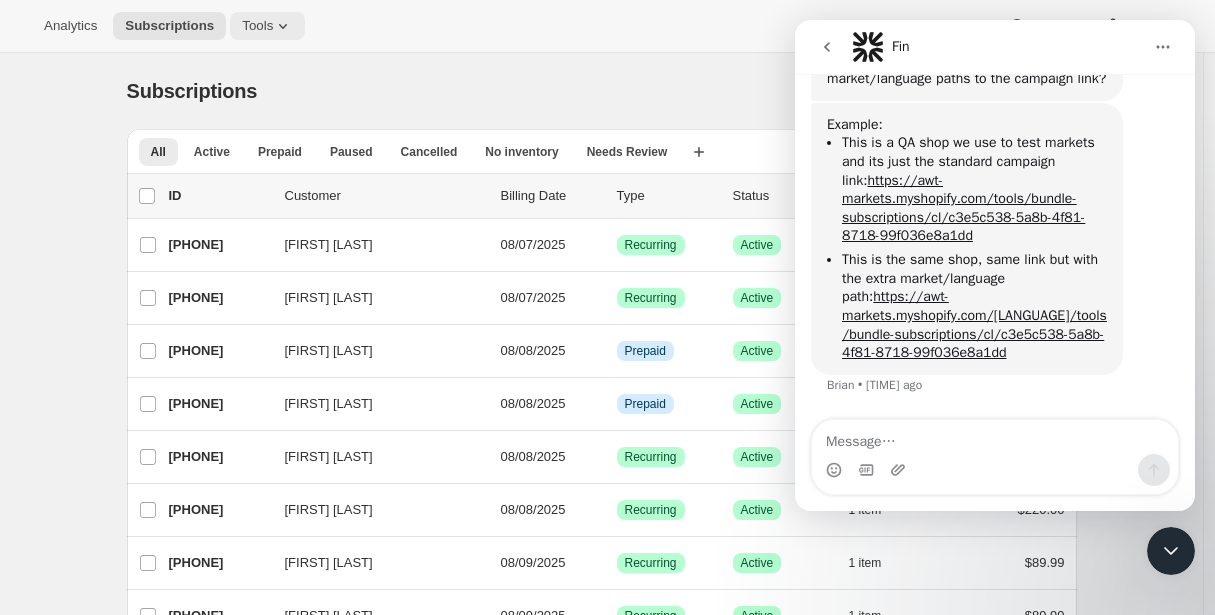 click on "Tools" at bounding box center (257, 26) 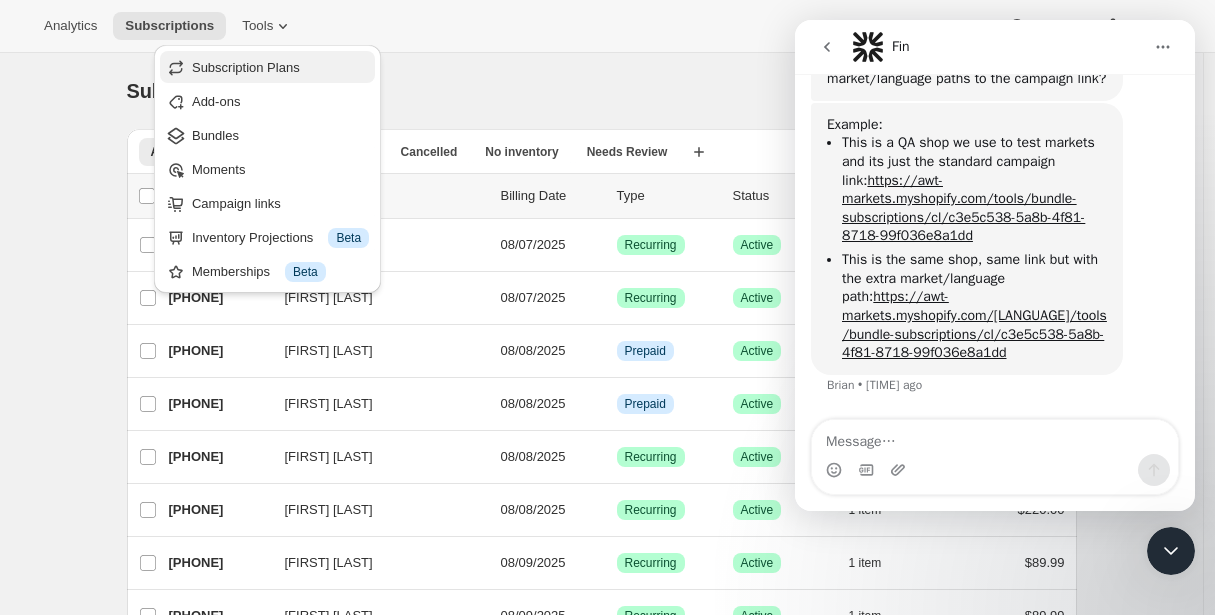 click on "Subscription Plans" at bounding box center (246, 67) 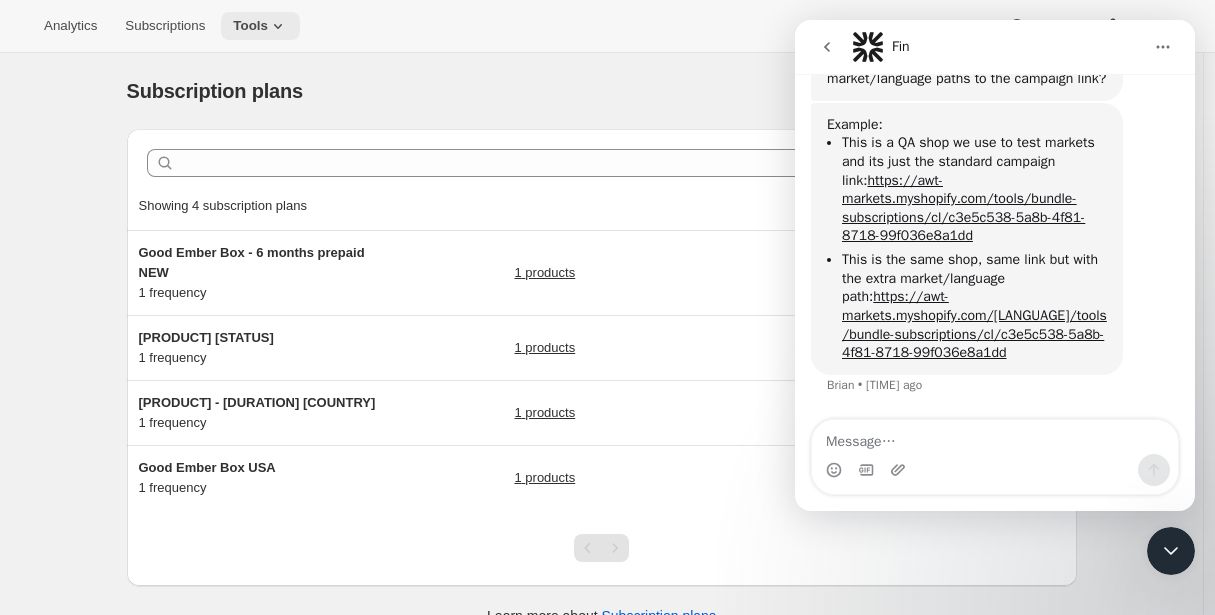 click on "Tools" at bounding box center [250, 26] 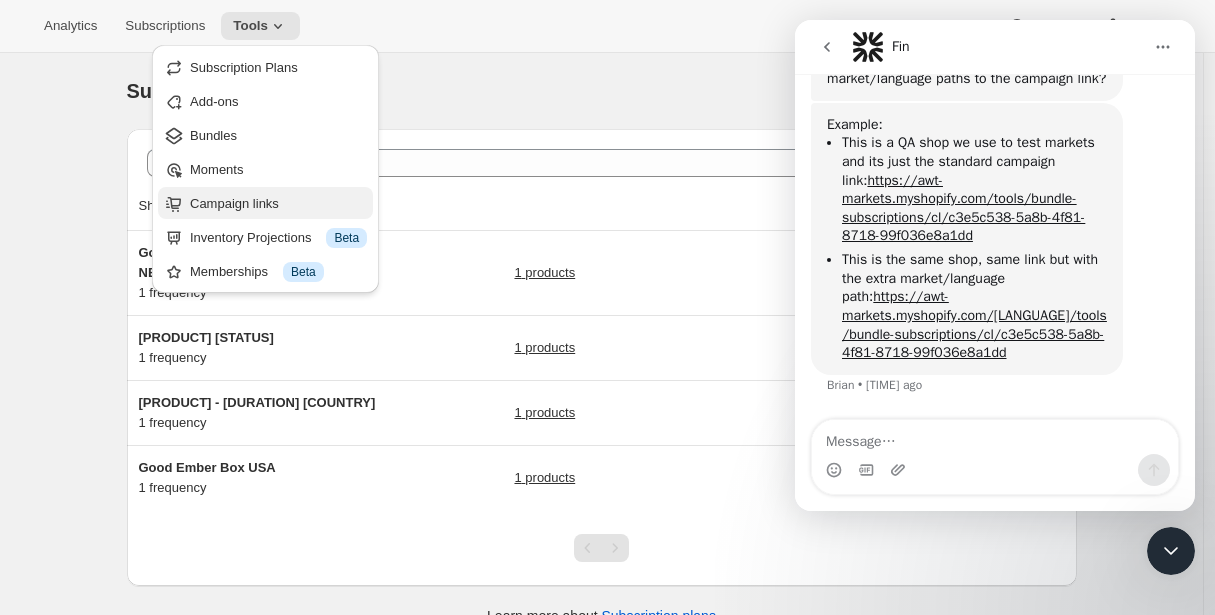 click on "Campaign links" at bounding box center [234, 203] 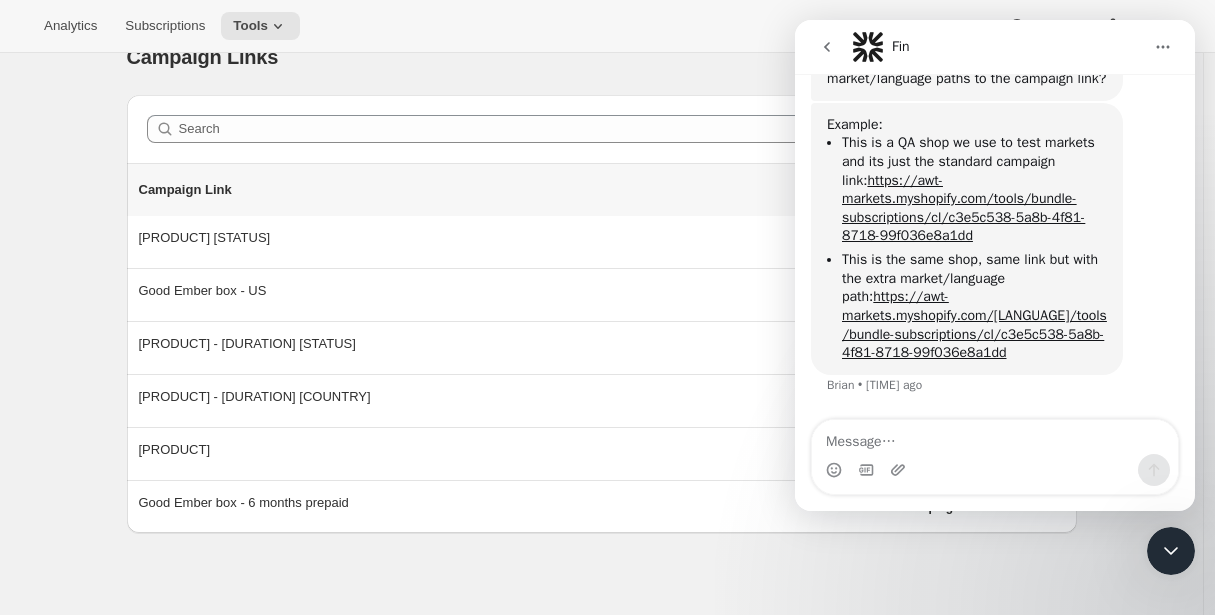 scroll, scrollTop: 53, scrollLeft: 0, axis: vertical 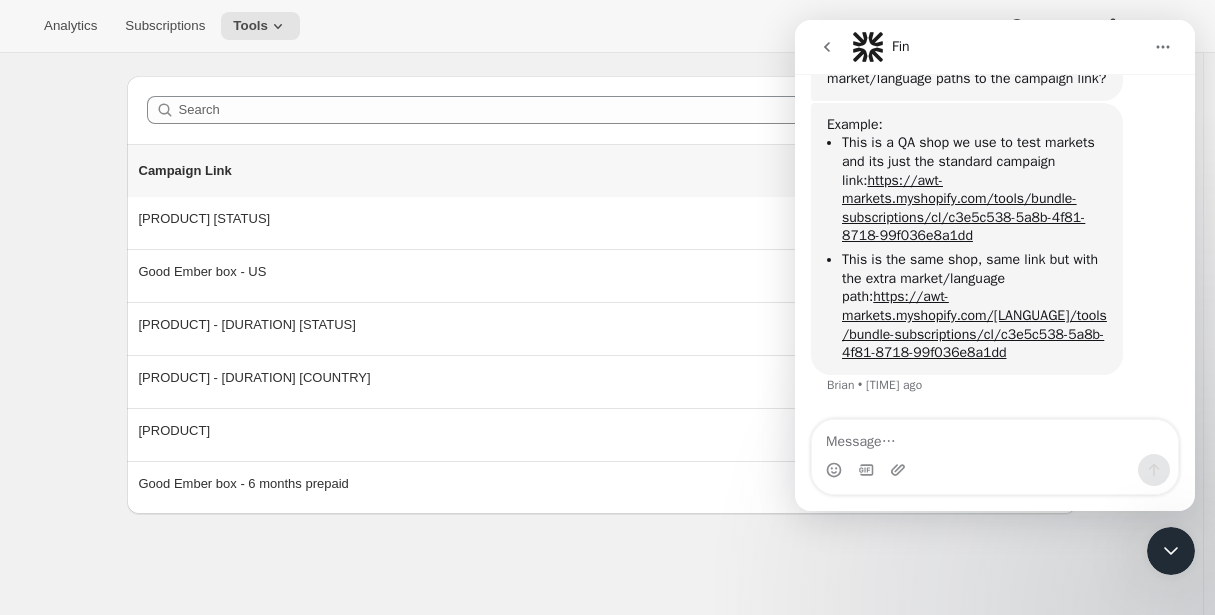click 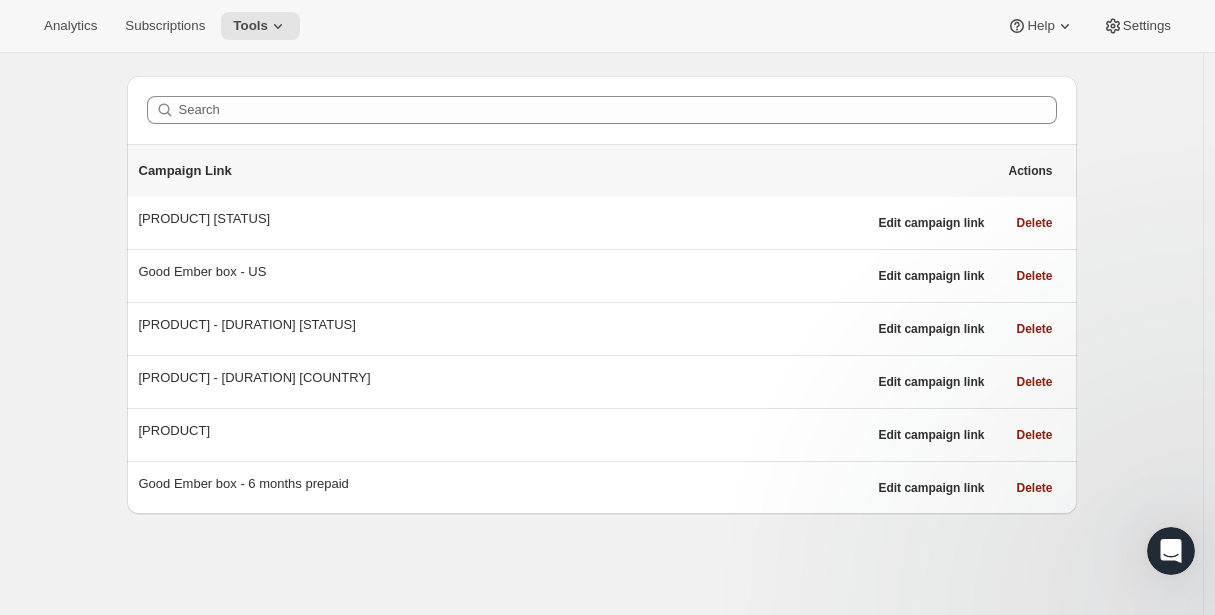 scroll, scrollTop: 0, scrollLeft: 0, axis: both 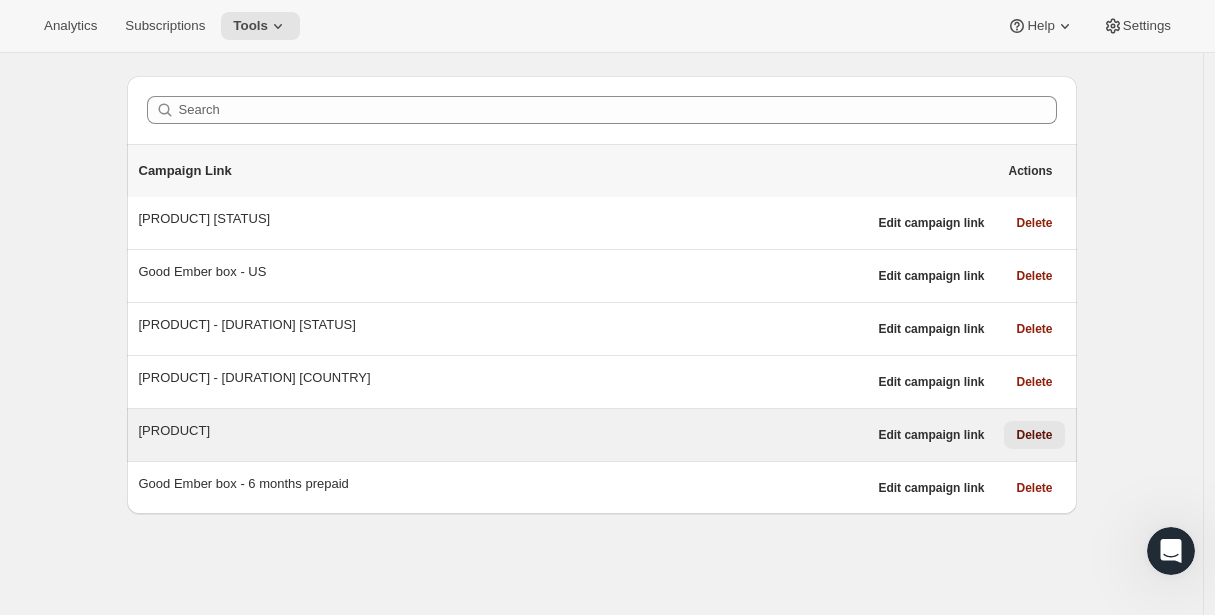 click on "Delete" at bounding box center (1034, 435) 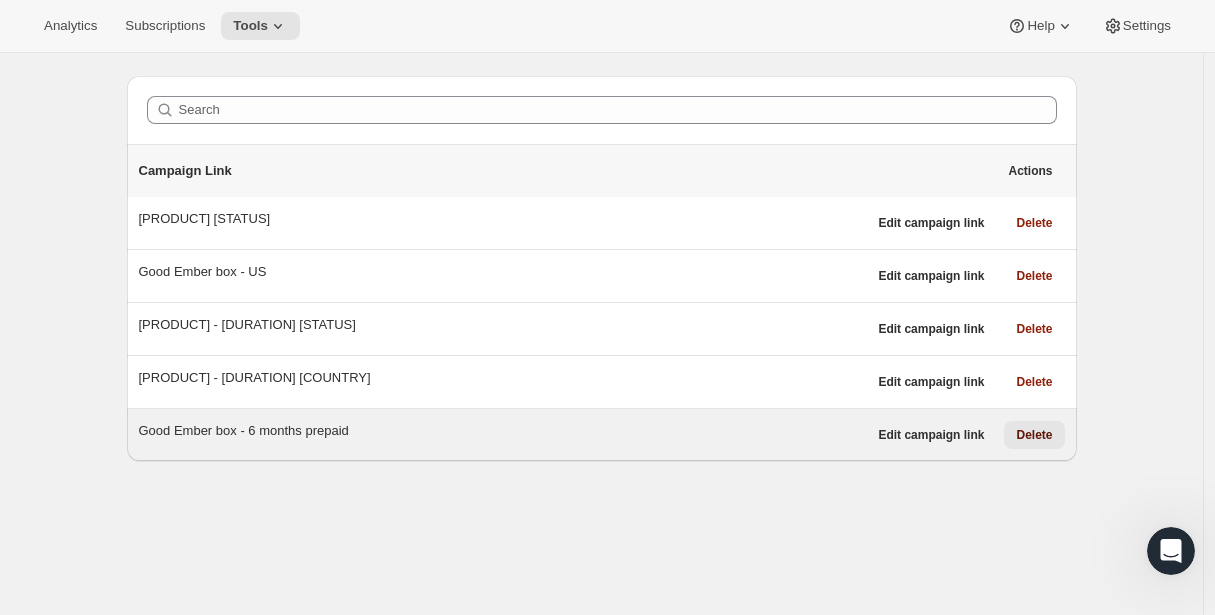 click on "Delete" at bounding box center [1034, 435] 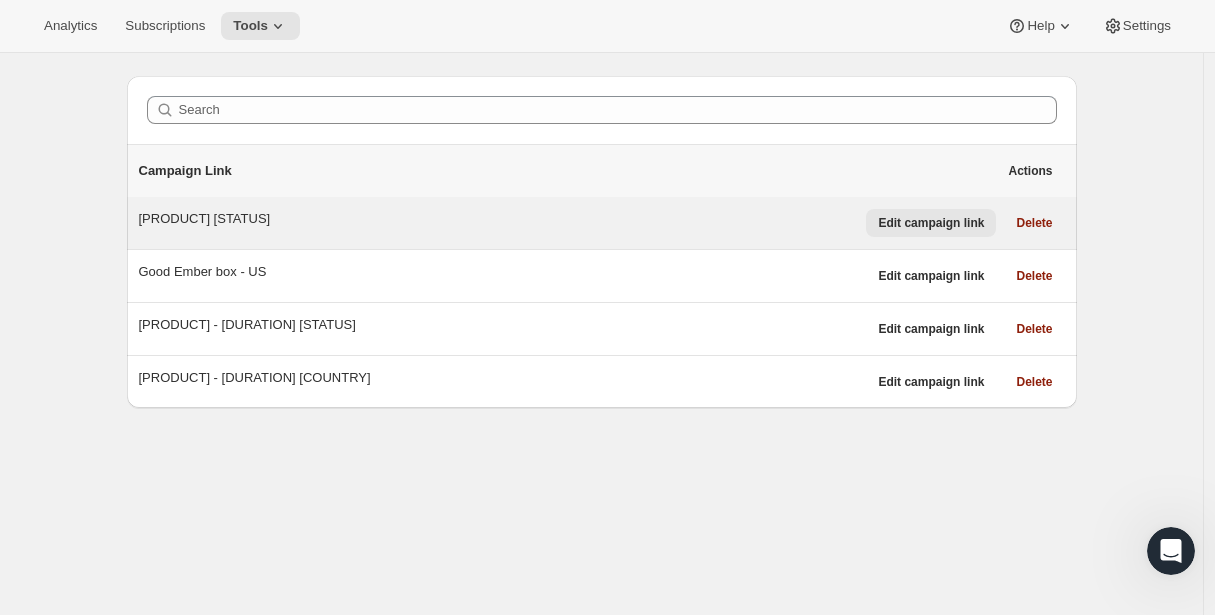 click on "Edit campaign link" at bounding box center [931, 223] 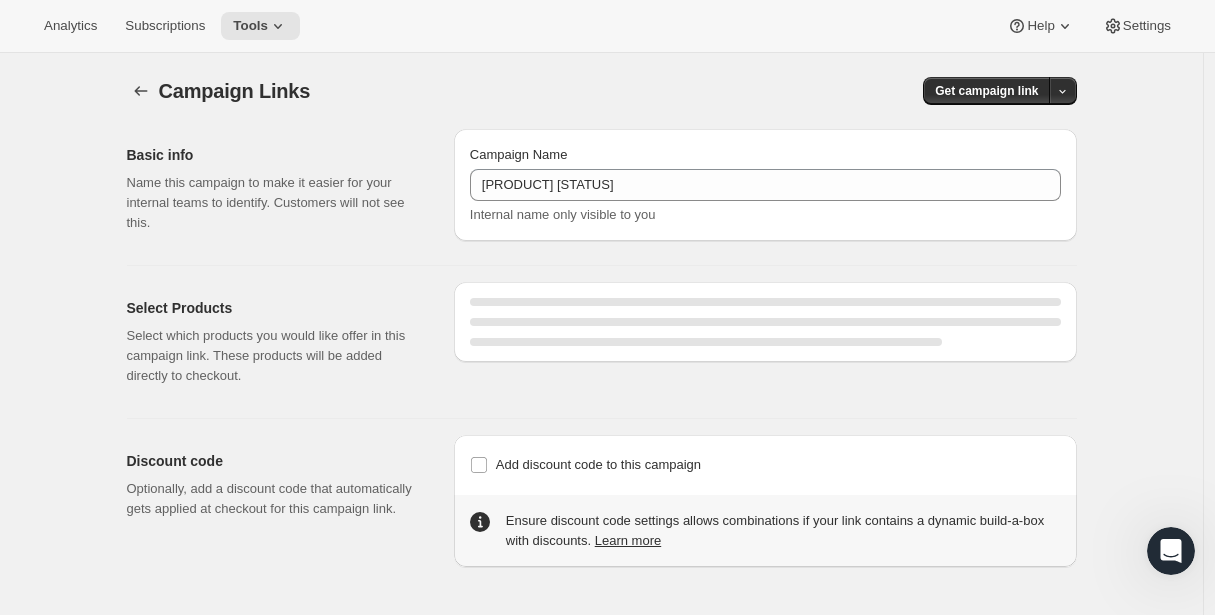 select on "gid://shopify/SellingPlan/4501962997" 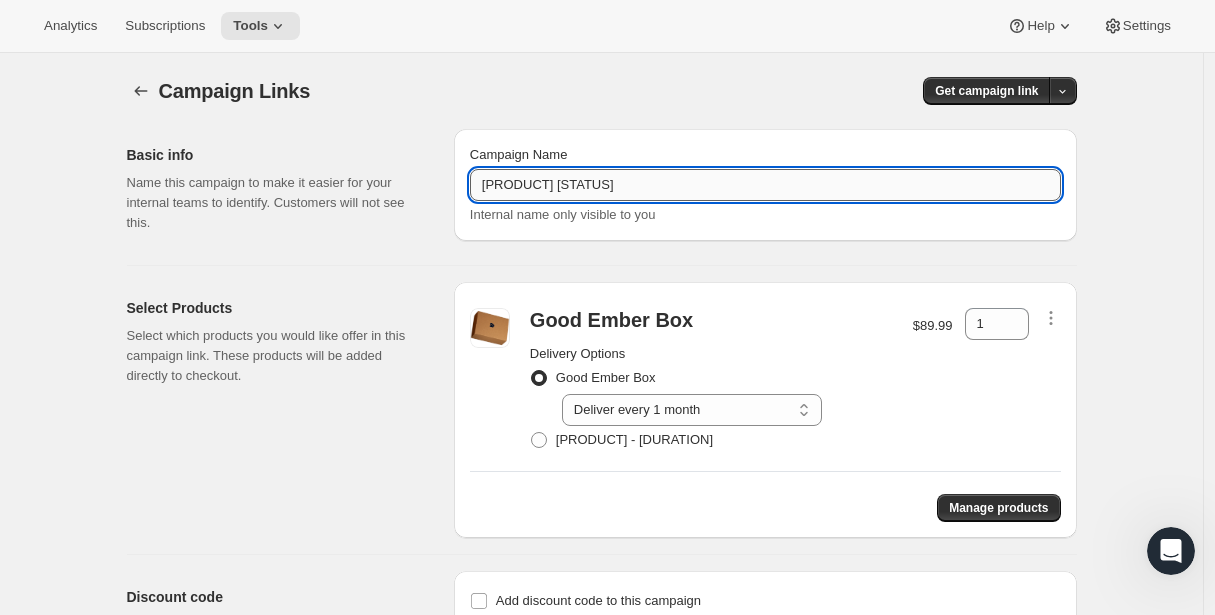 click on "Good Ember Box NEW" at bounding box center (765, 185) 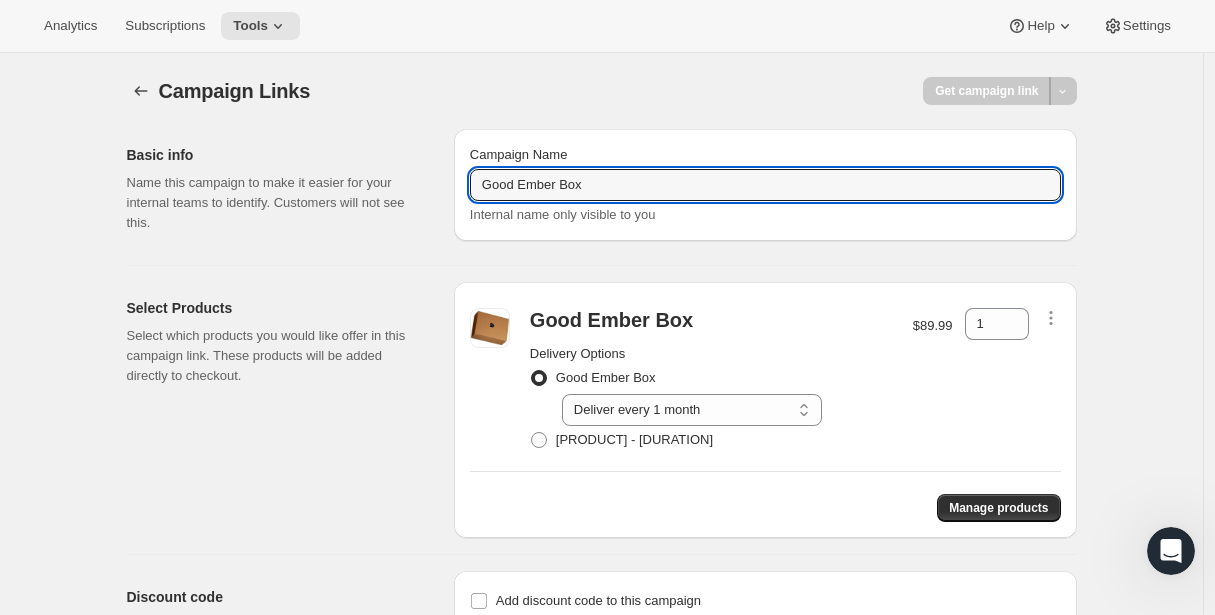 type on "Good Ember Box" 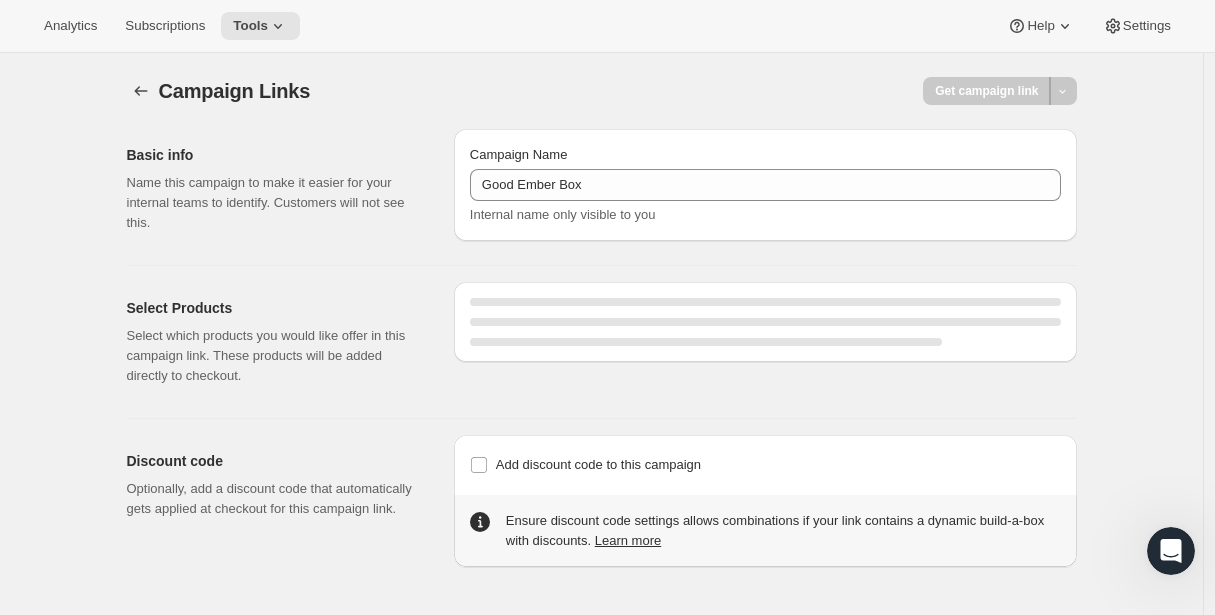 select on "gid://shopify/SellingPlan/4501962997" 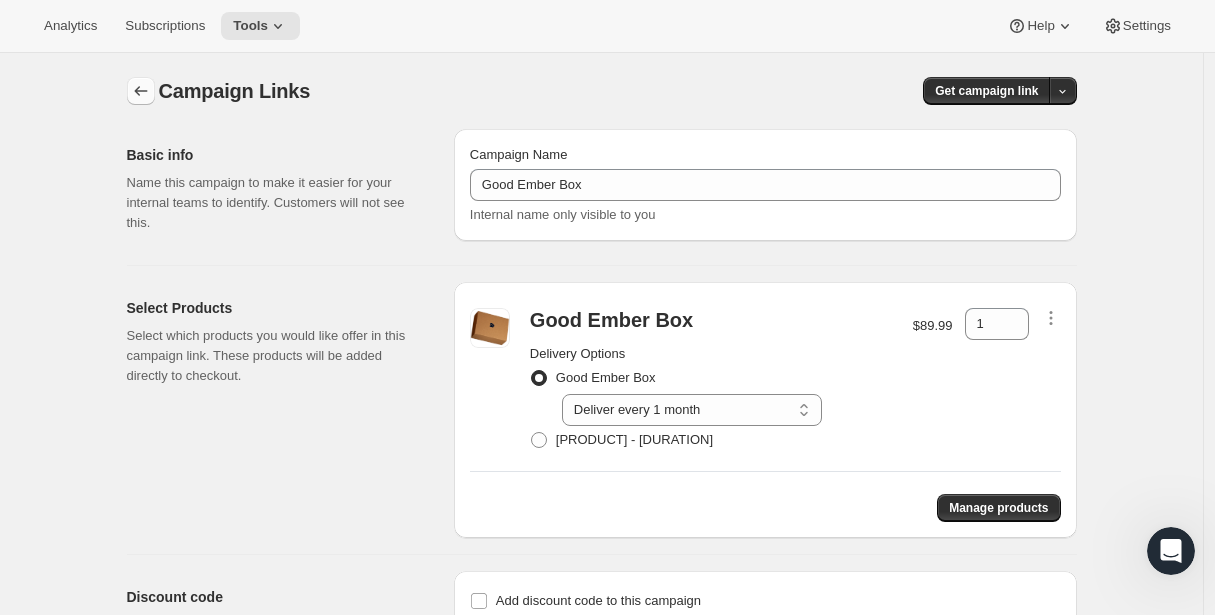click 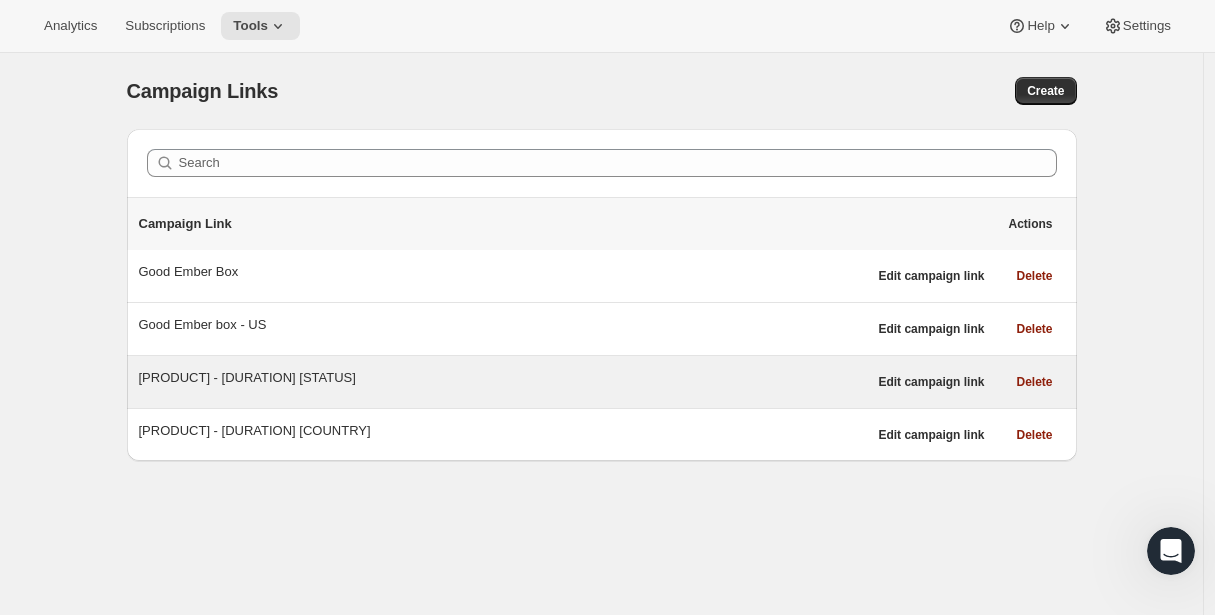 click on "Good Ember box - 6 months prepaid NEW" at bounding box center (503, 378) 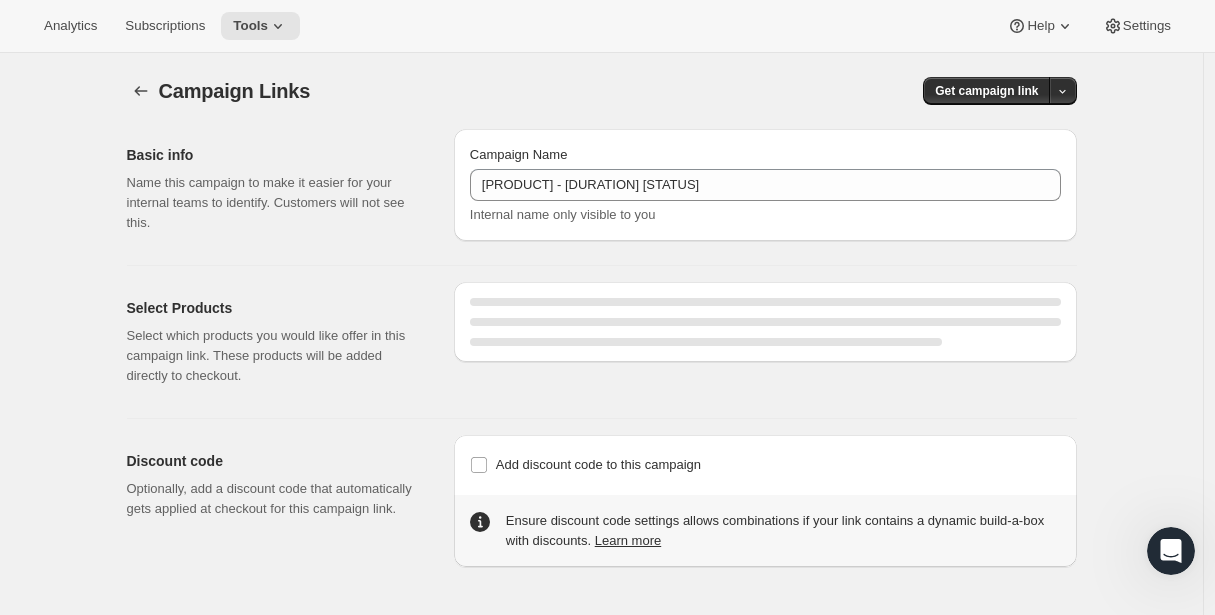 select on "gid://shopify/SellingPlan/4501995765" 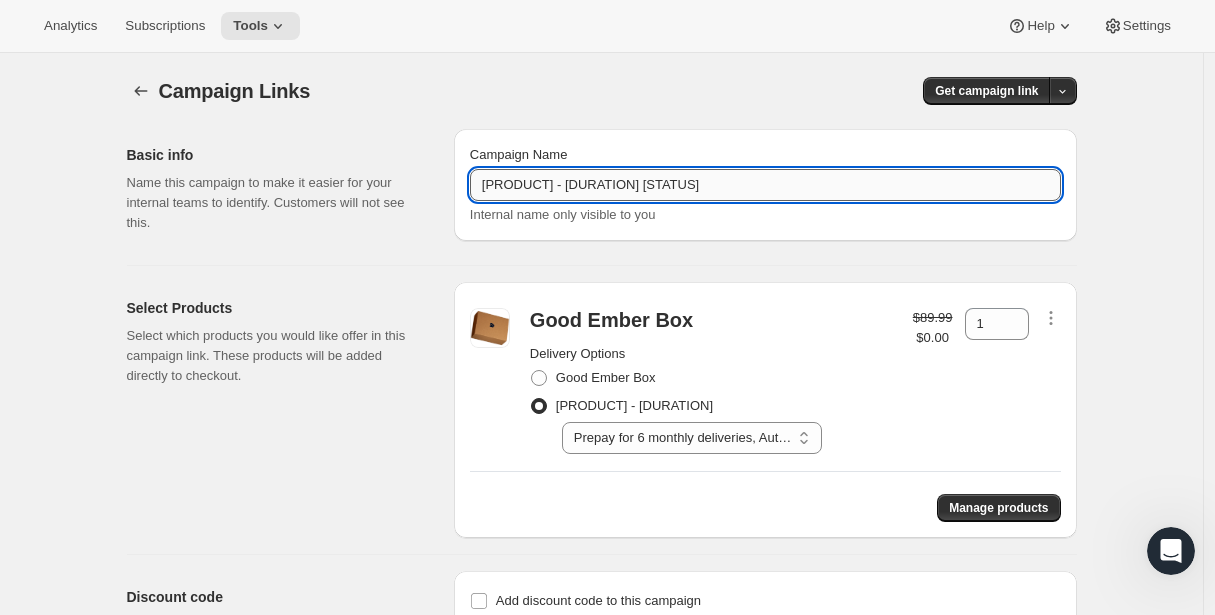 click on "Good Ember box - 6 months prepaid NEW" at bounding box center [765, 185] 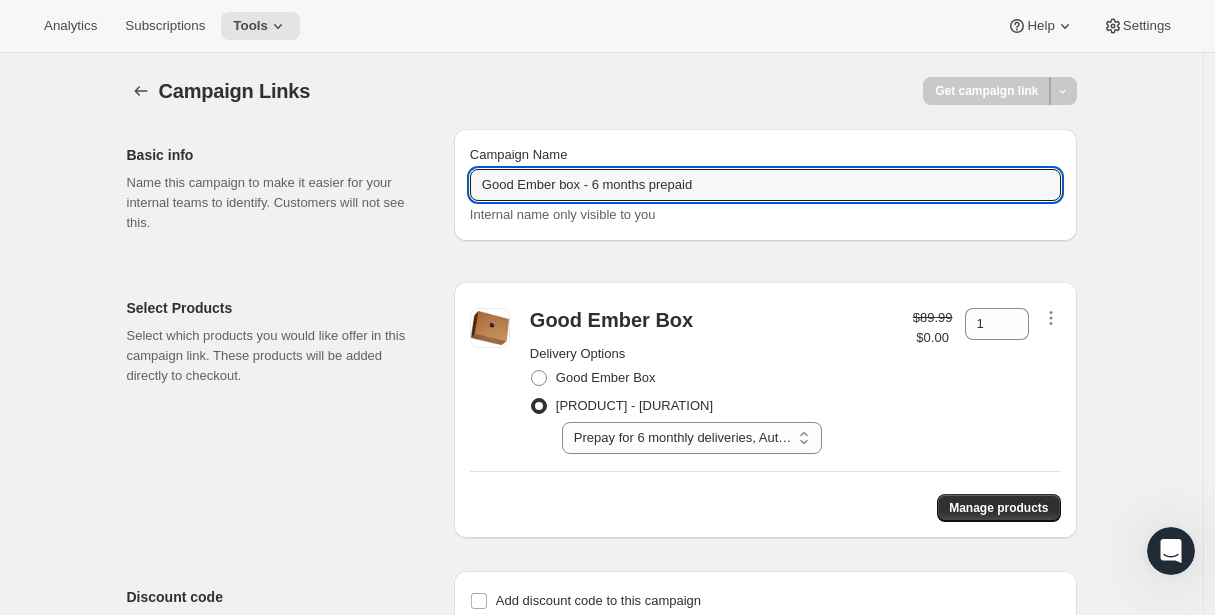 type on "Good Ember box - 6 months prepaid" 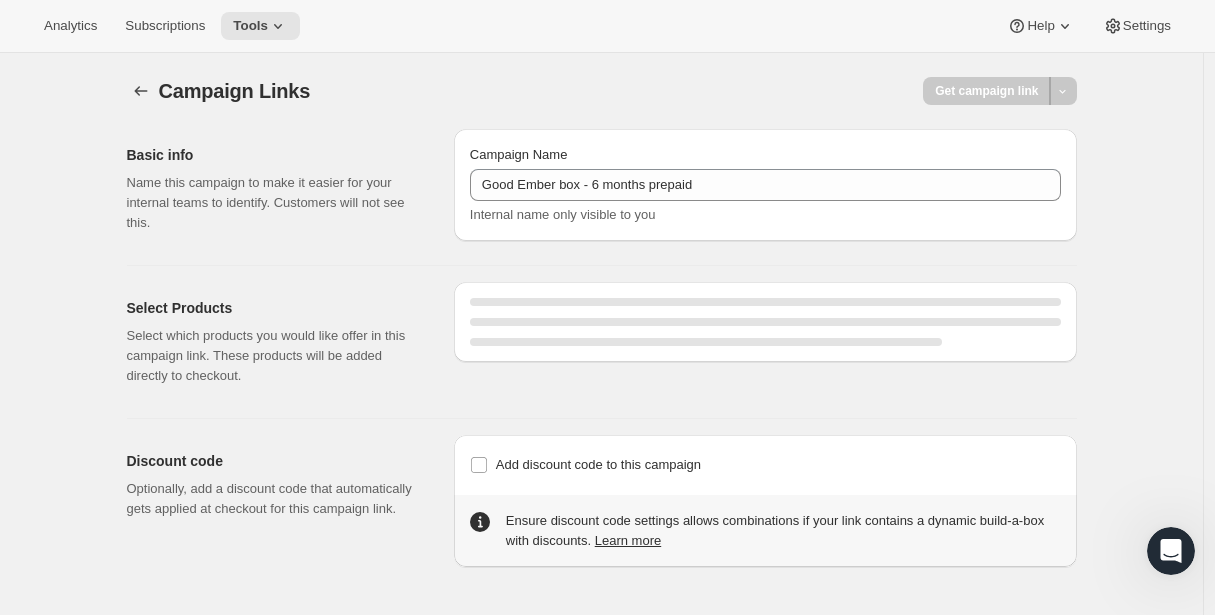 select on "gid://shopify/SellingPlan/4501995765" 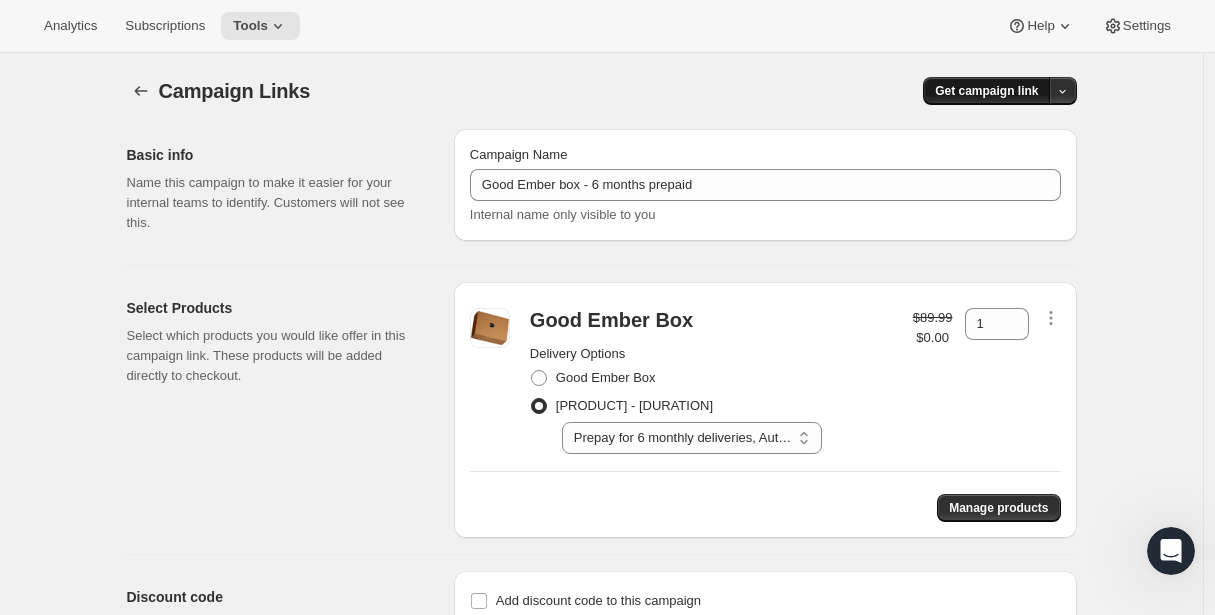click on "Get campaign link" at bounding box center [986, 91] 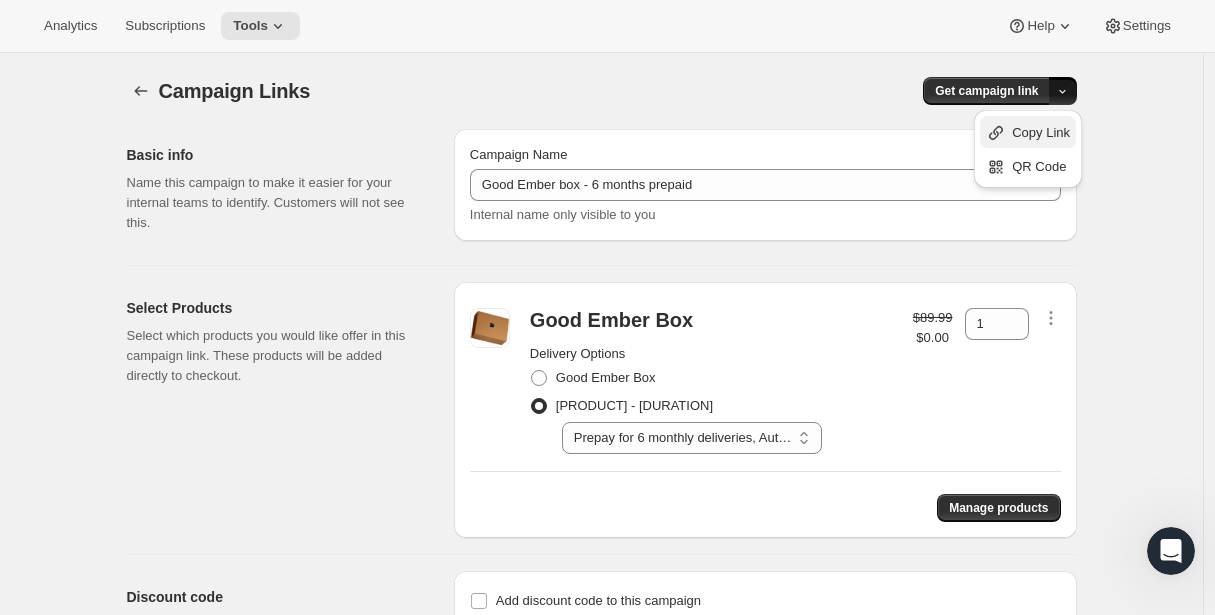 click on "Copy Link" at bounding box center (1028, 132) 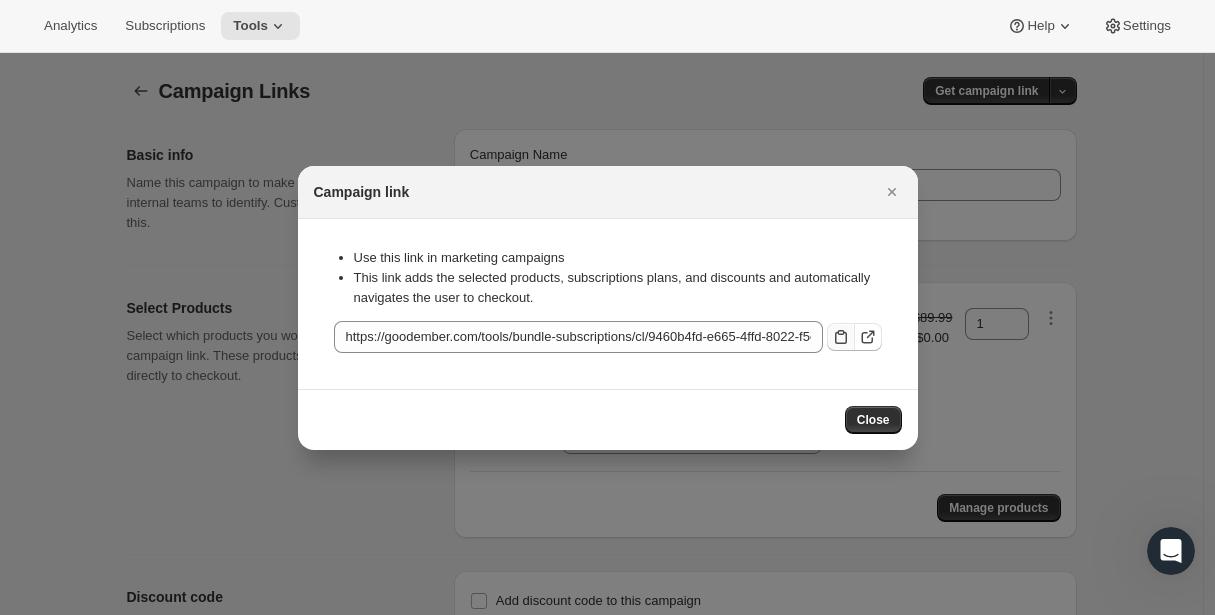 click 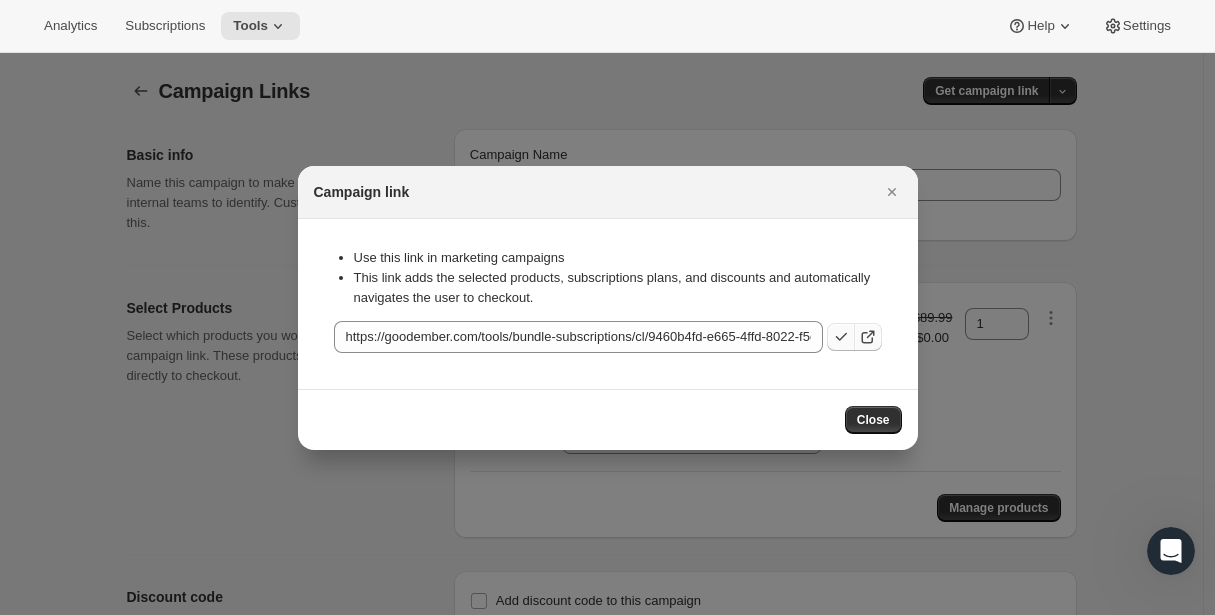 click 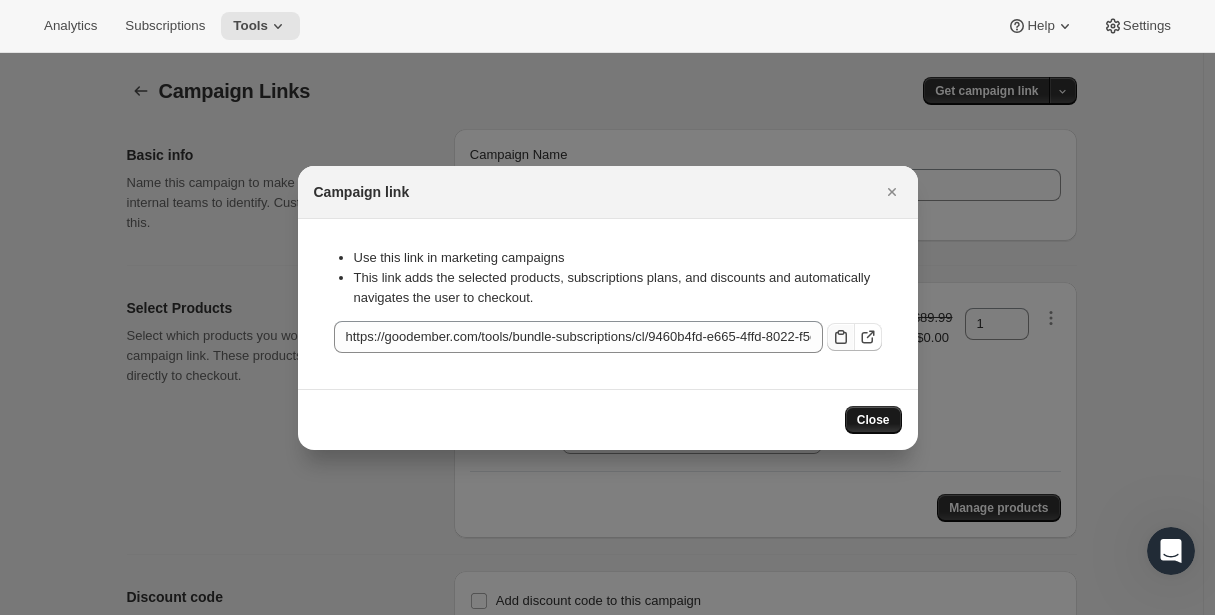 click on "Close" at bounding box center (873, 420) 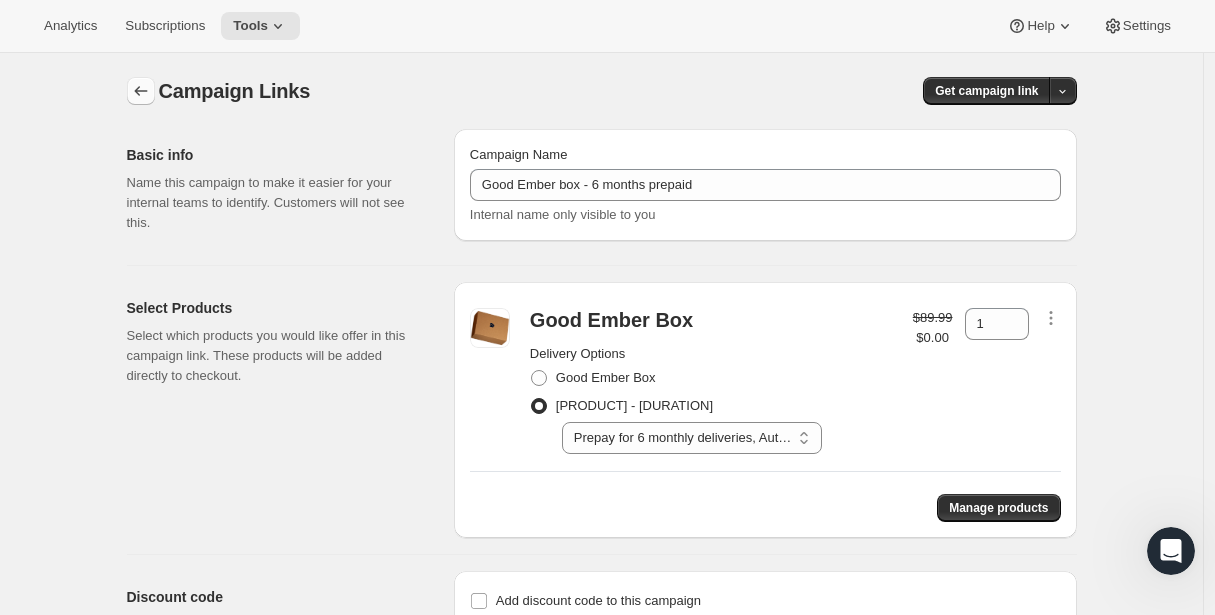 click 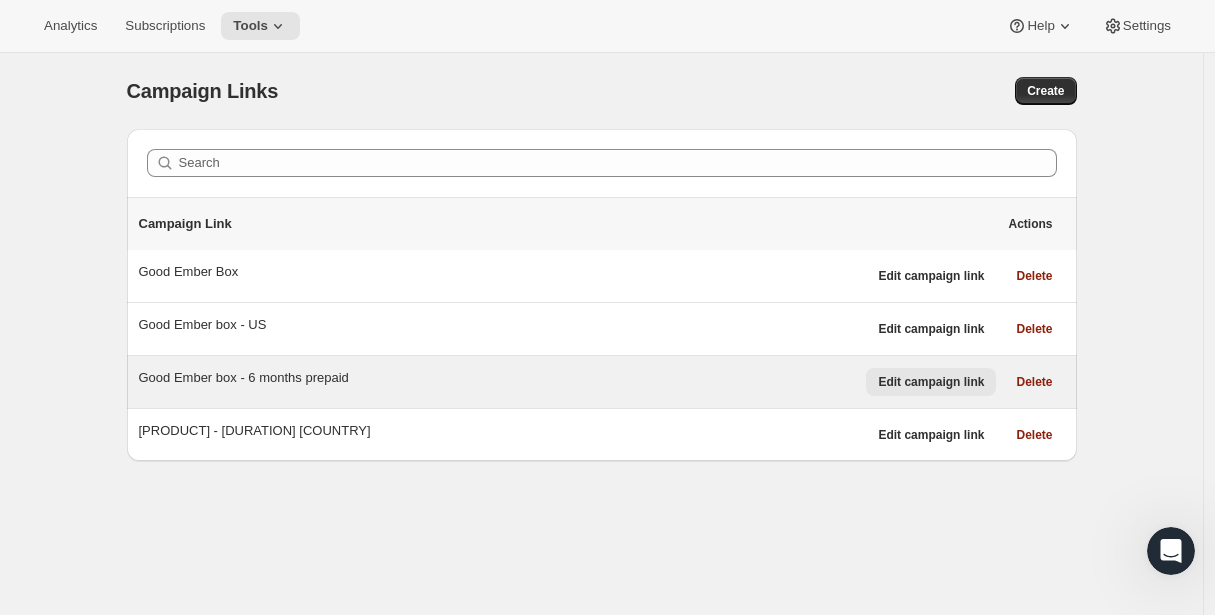click on "Edit campaign link" at bounding box center (931, 382) 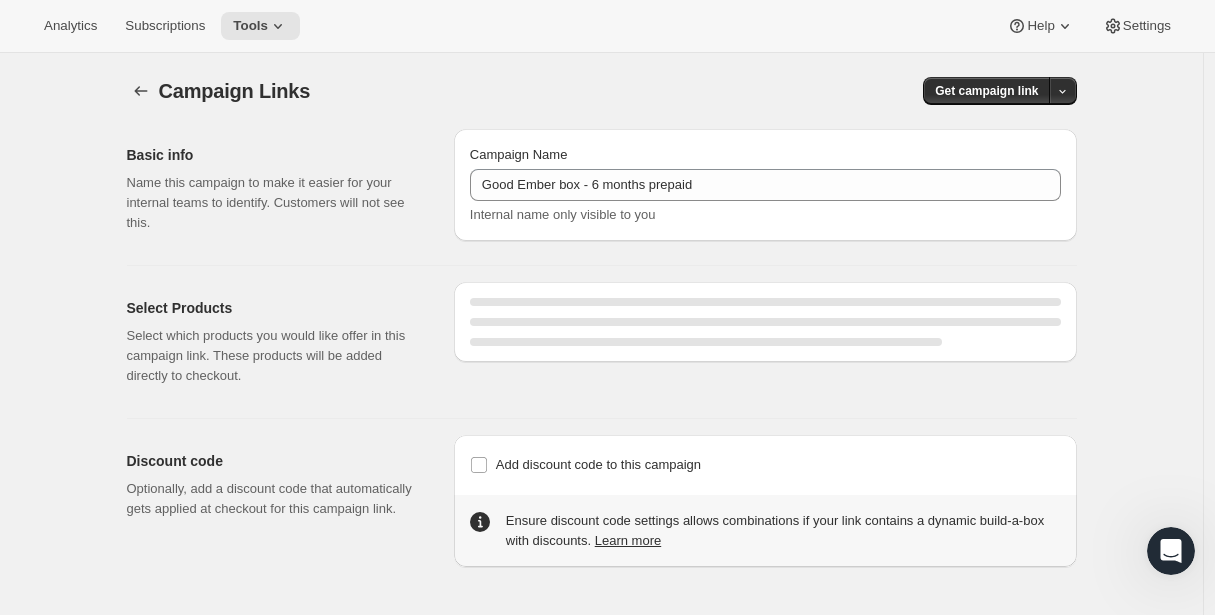 select on "gid://shopify/SellingPlan/4501995765" 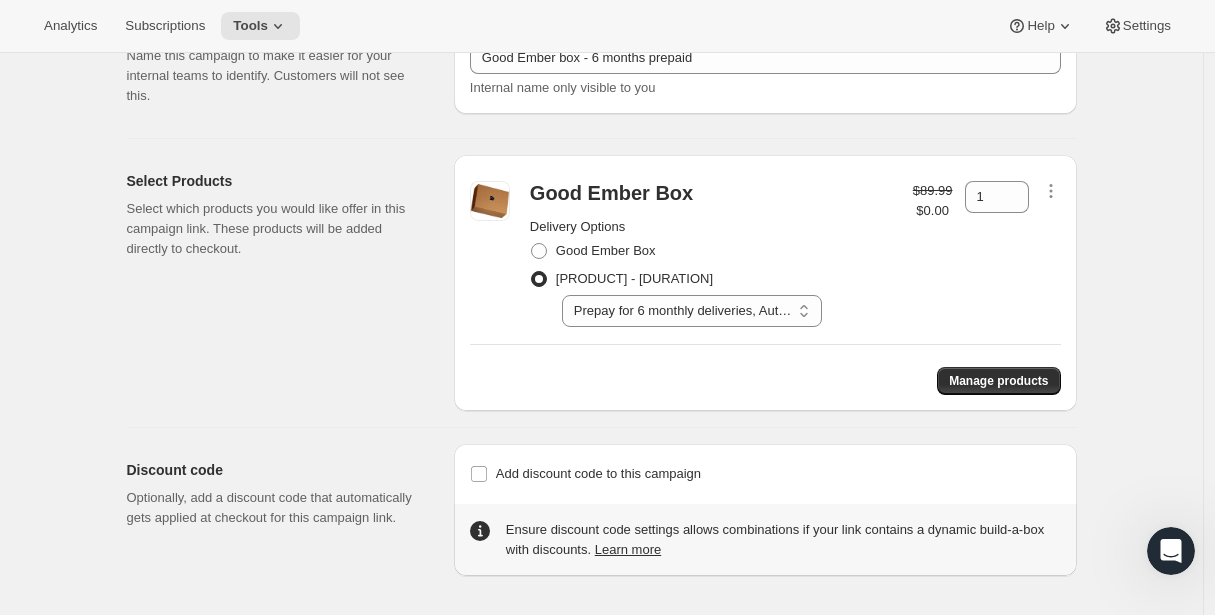scroll, scrollTop: 128, scrollLeft: 0, axis: vertical 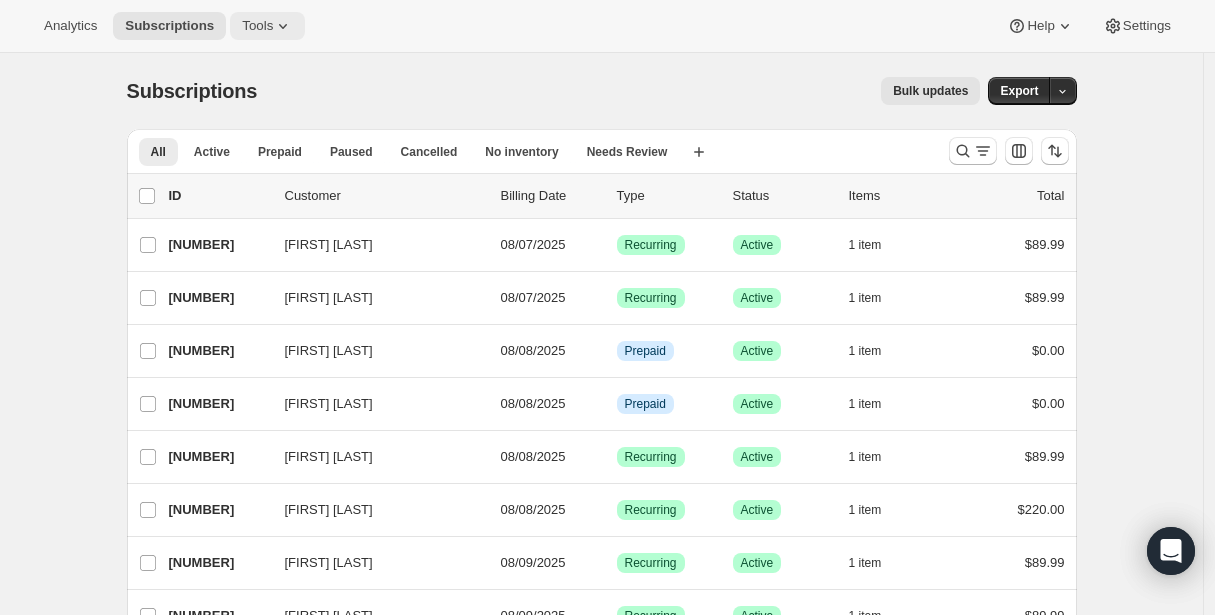 click on "Tools" at bounding box center (257, 26) 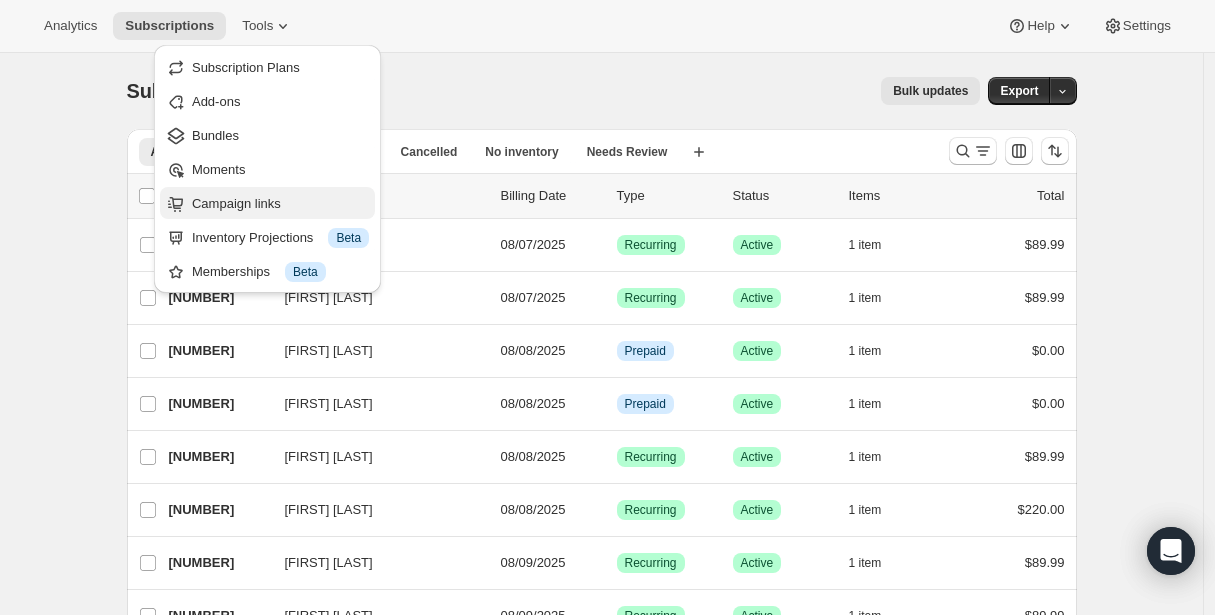 click on "Campaign links" at bounding box center (236, 203) 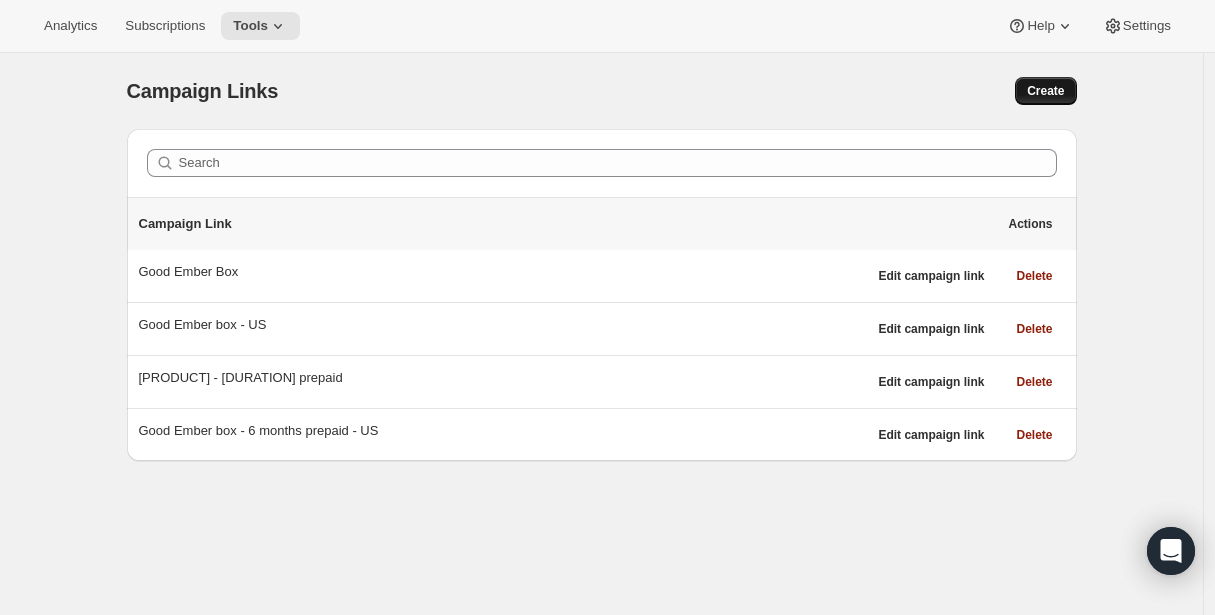 click on "Create" at bounding box center (1045, 91) 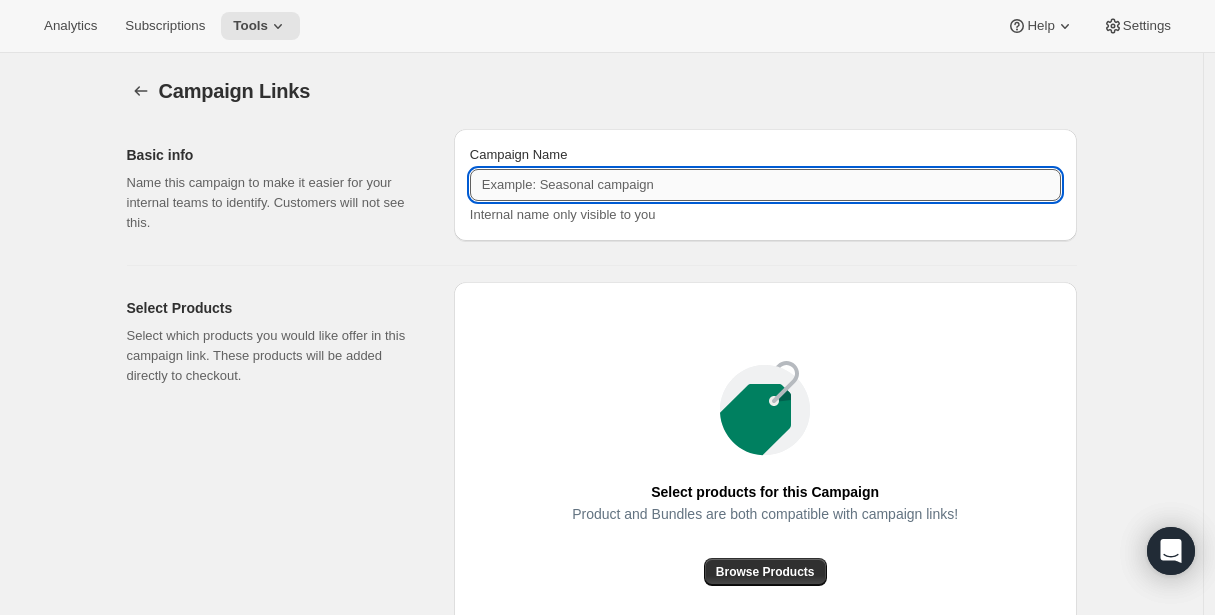 click on "Campaign Name" at bounding box center [765, 185] 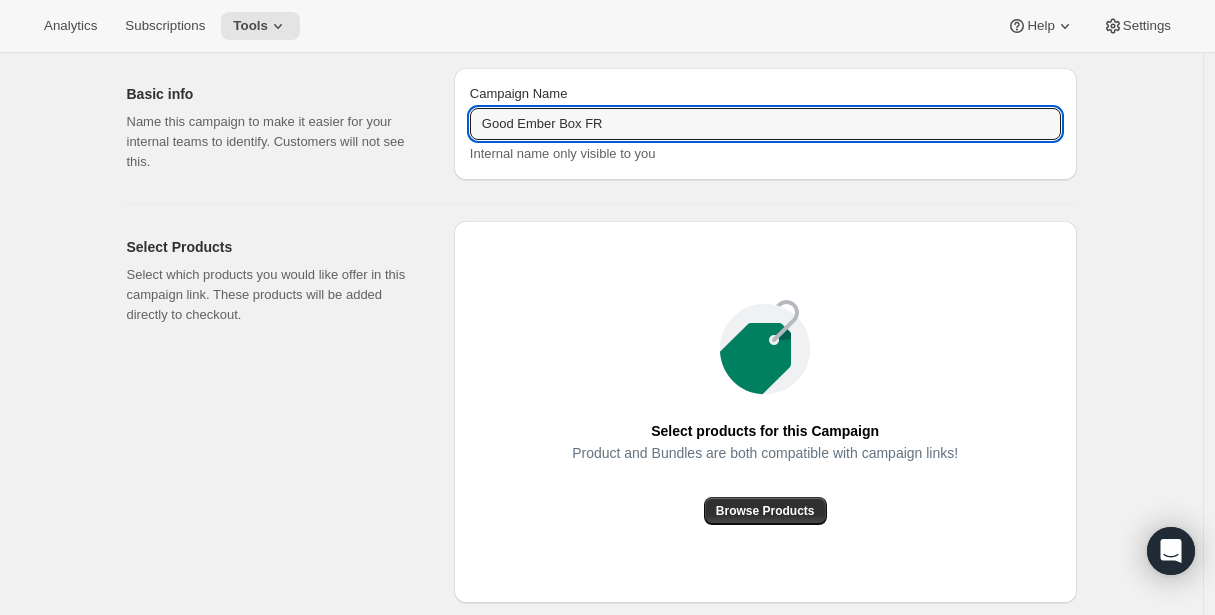 scroll, scrollTop: 157, scrollLeft: 0, axis: vertical 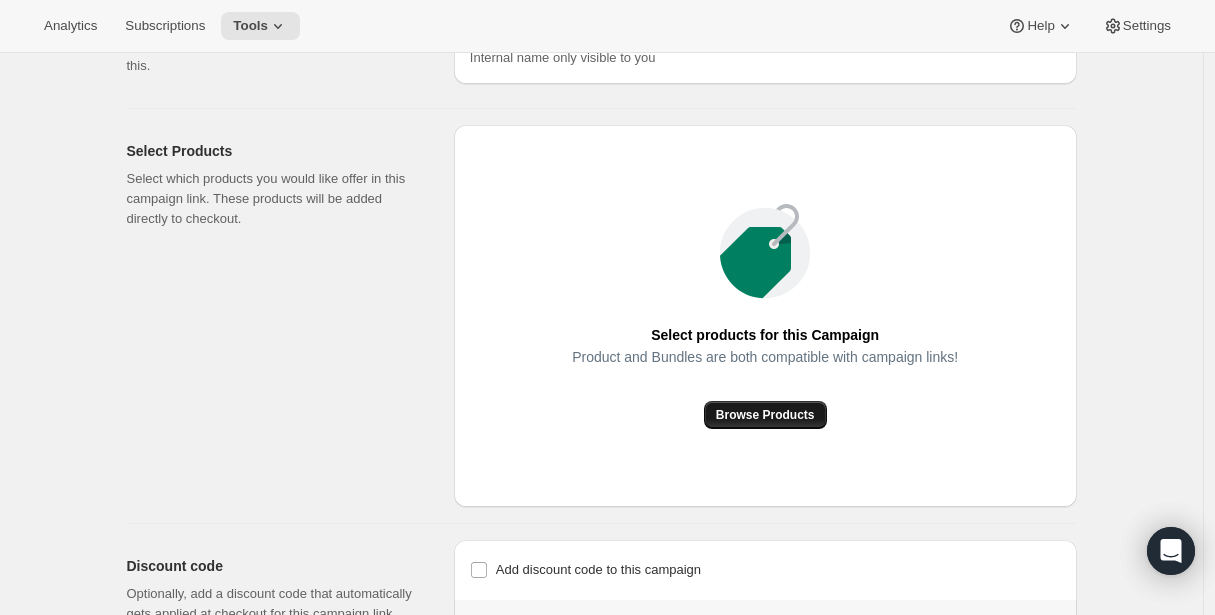 type on "Good Ember Box FR" 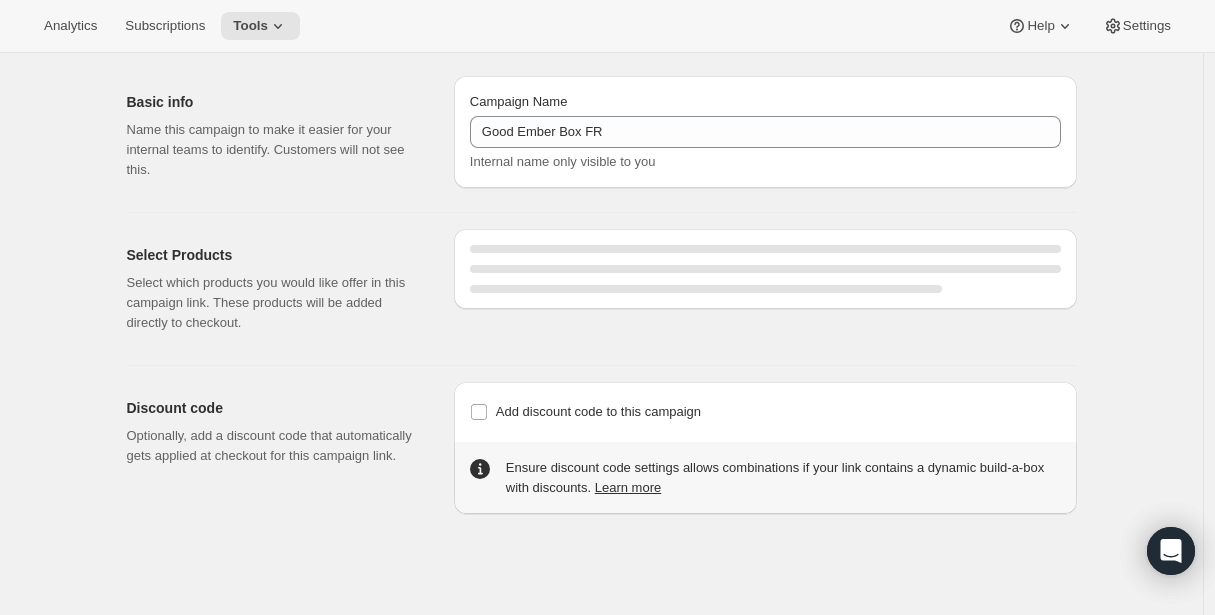 scroll, scrollTop: 128, scrollLeft: 0, axis: vertical 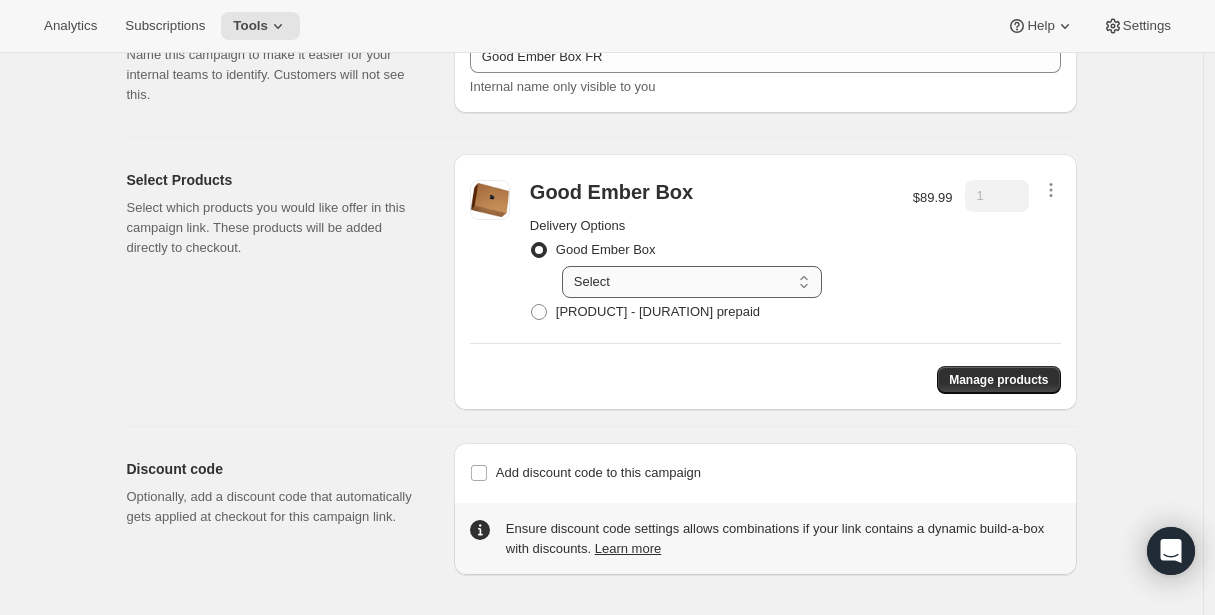click on "Select Deliver every 1 month" at bounding box center (692, 282) 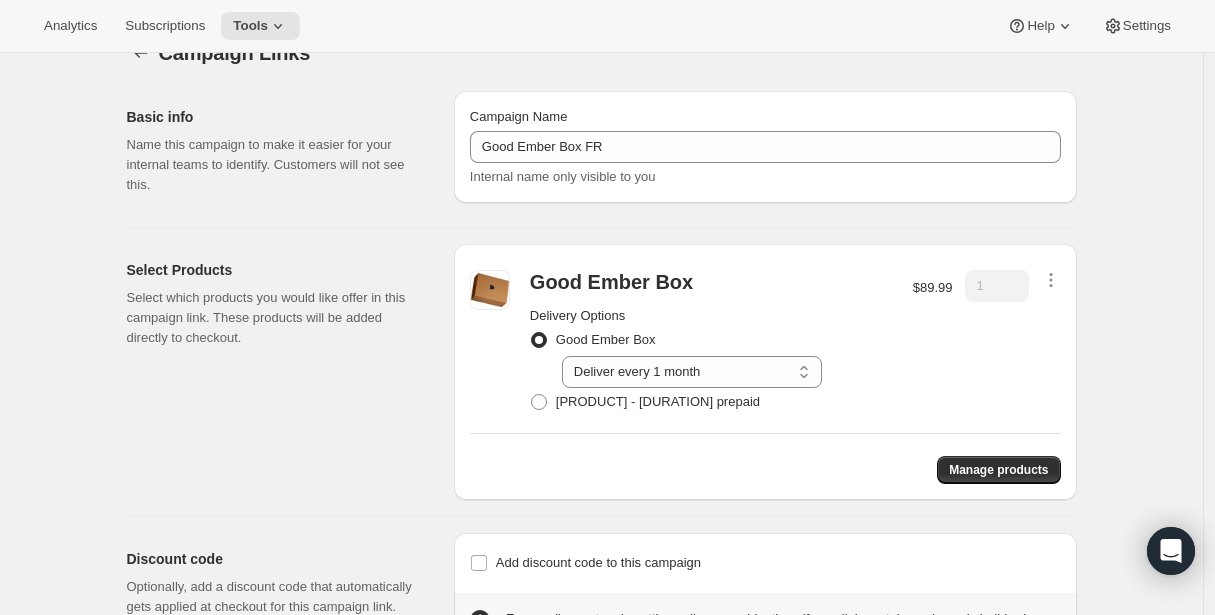 scroll, scrollTop: 0, scrollLeft: 0, axis: both 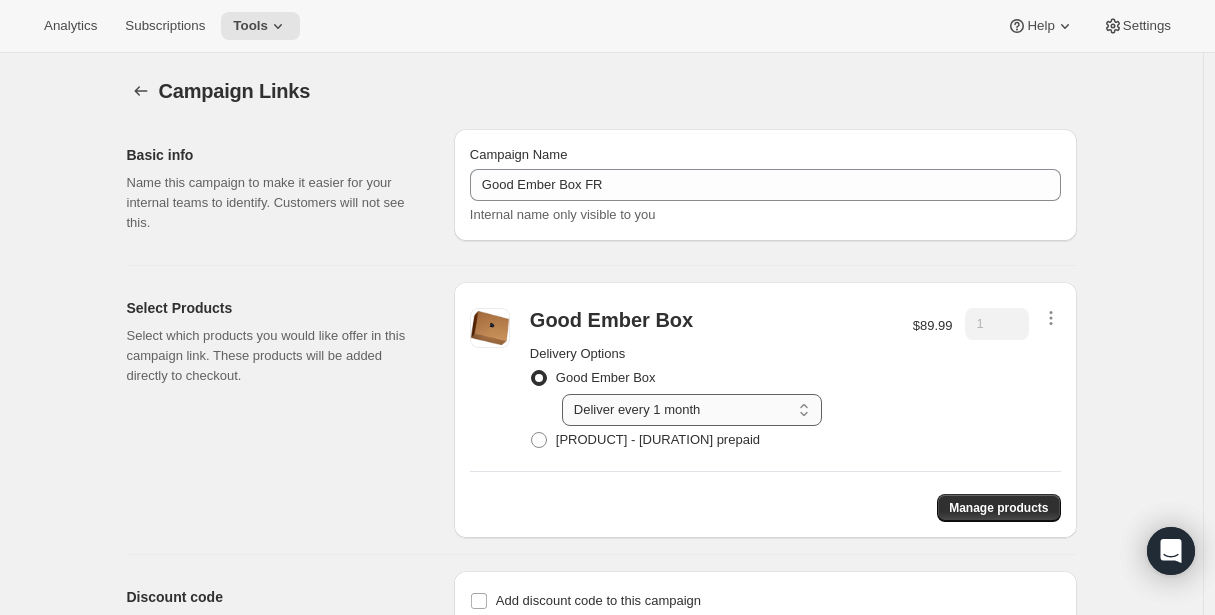 click on "Select Deliver every 1 month" at bounding box center (692, 410) 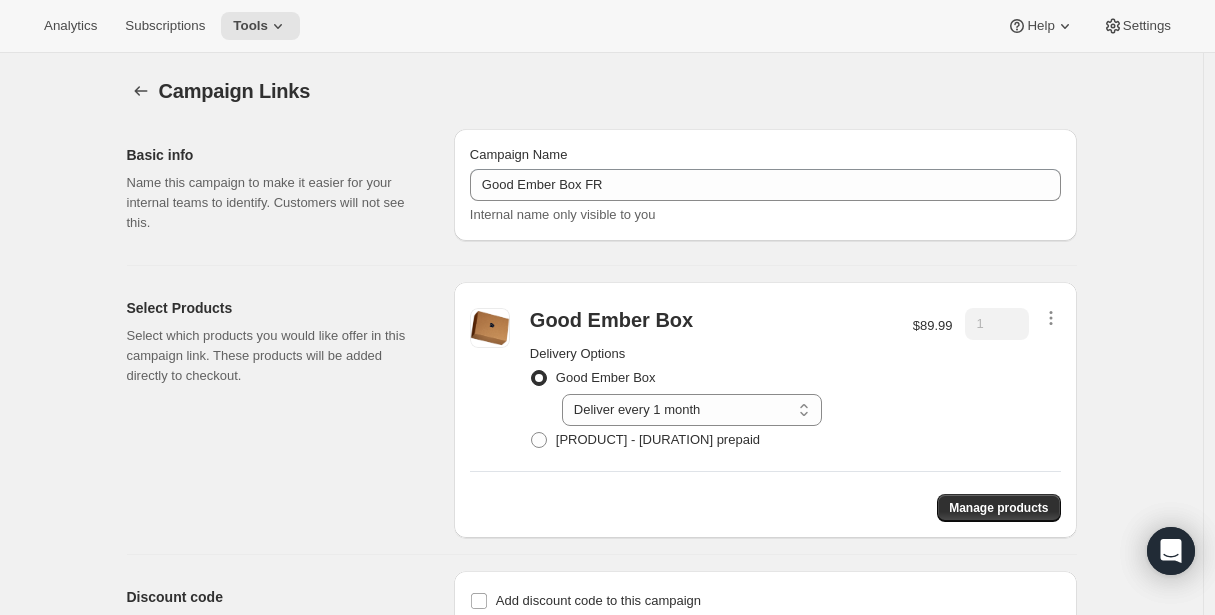 type 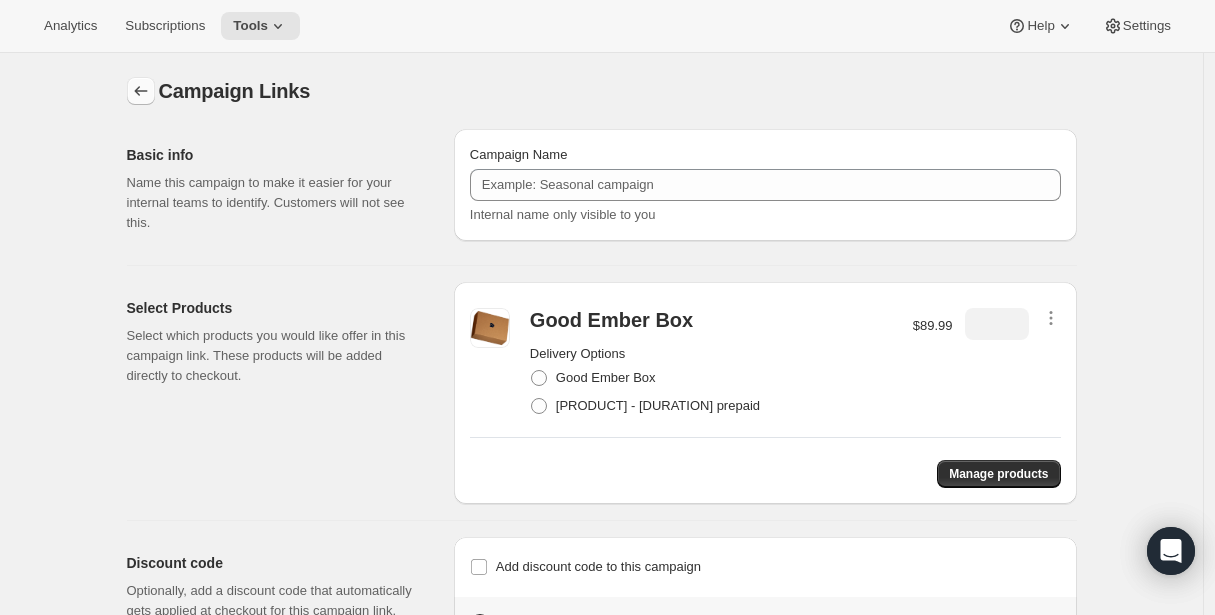 click 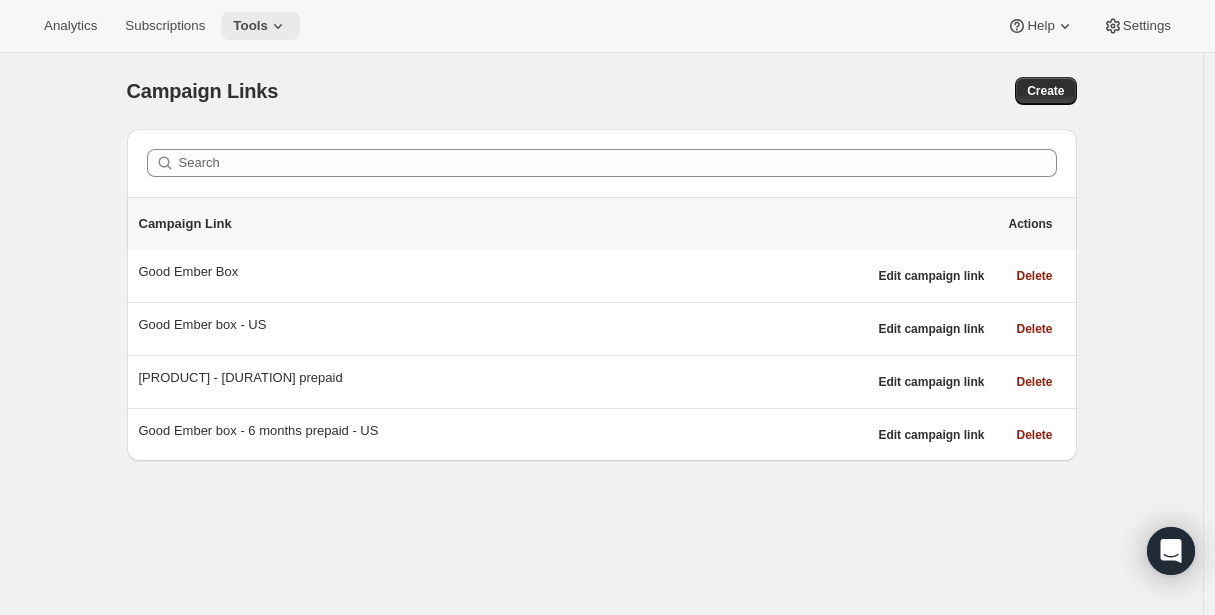 click 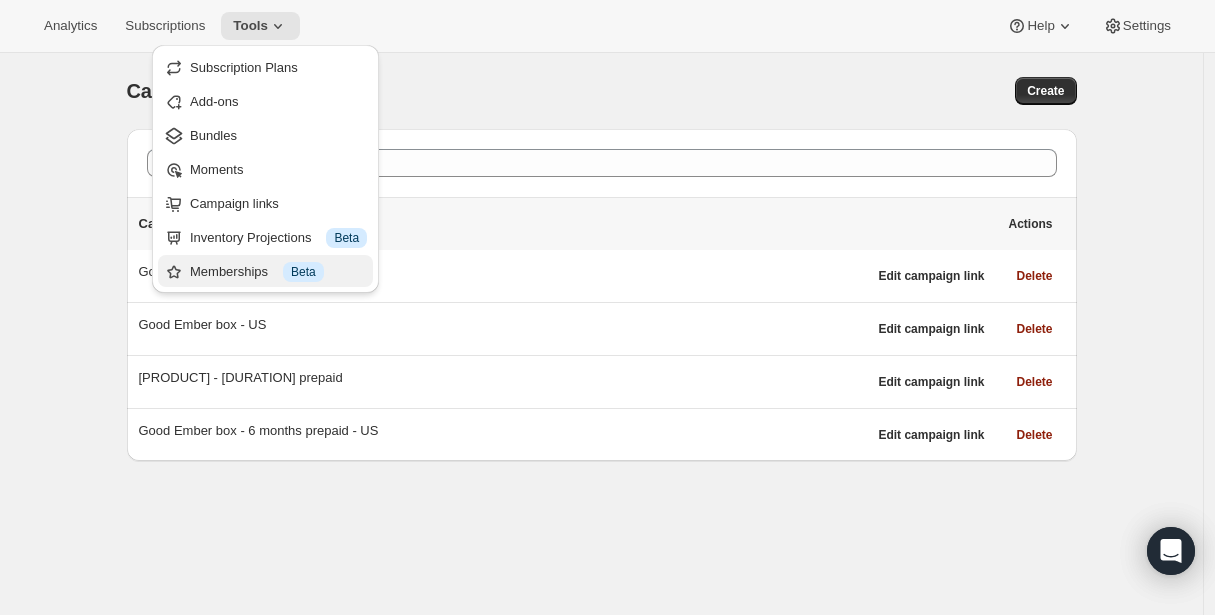 click on "Memberships Info Beta" at bounding box center (278, 272) 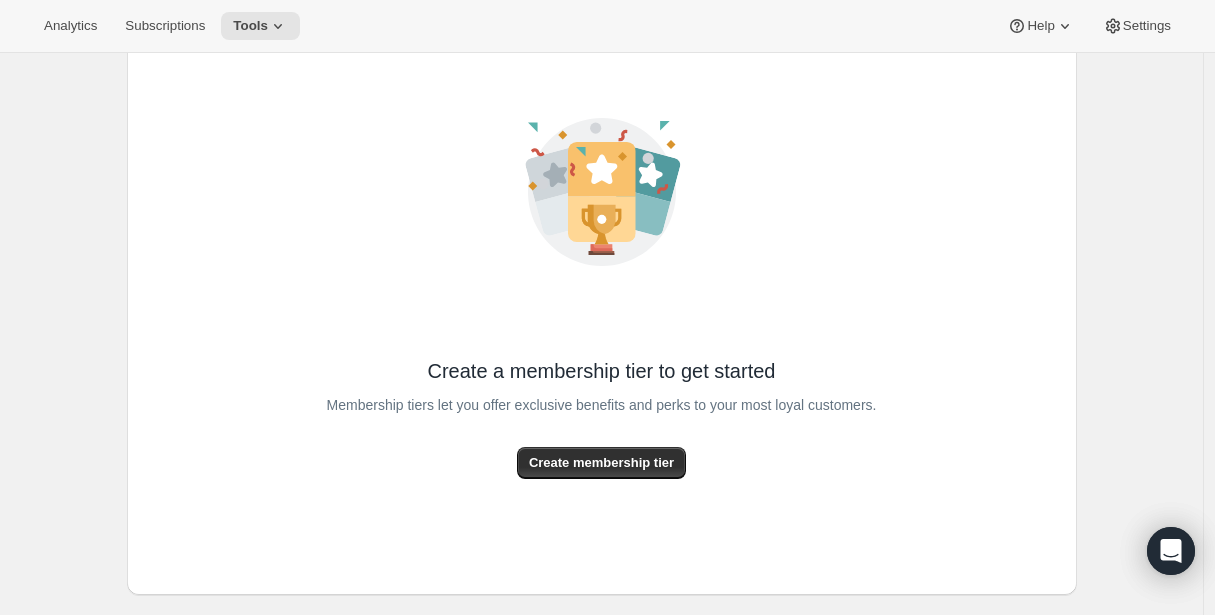 scroll, scrollTop: 99, scrollLeft: 0, axis: vertical 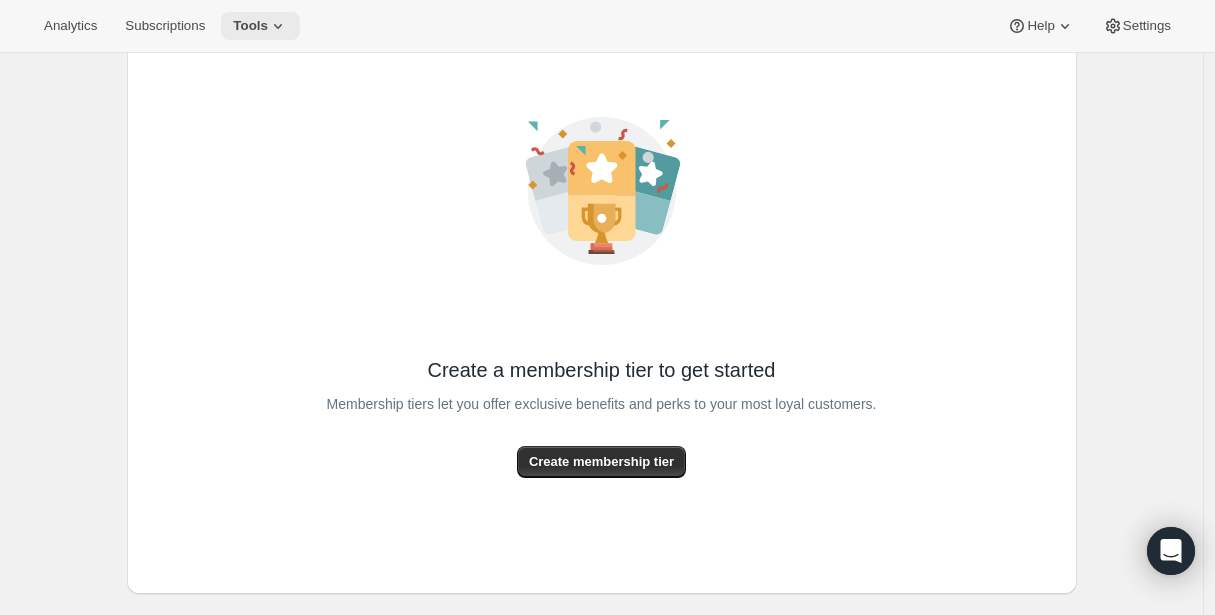 click on "Tools" at bounding box center (260, 26) 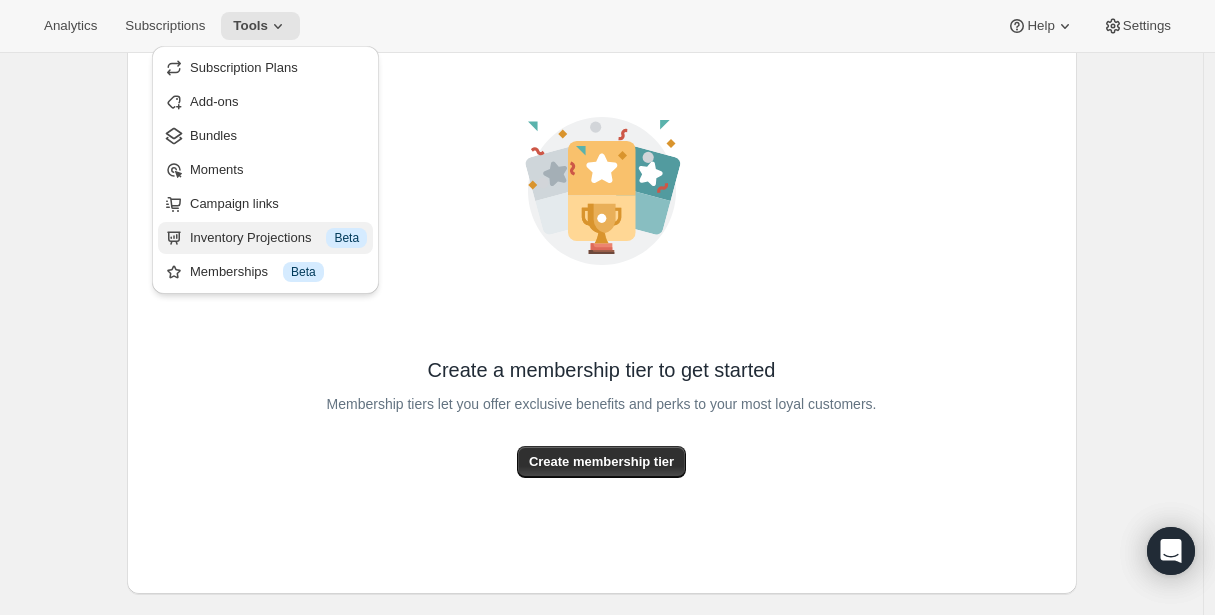 click on "Inventory Projections Info Beta" at bounding box center [278, 238] 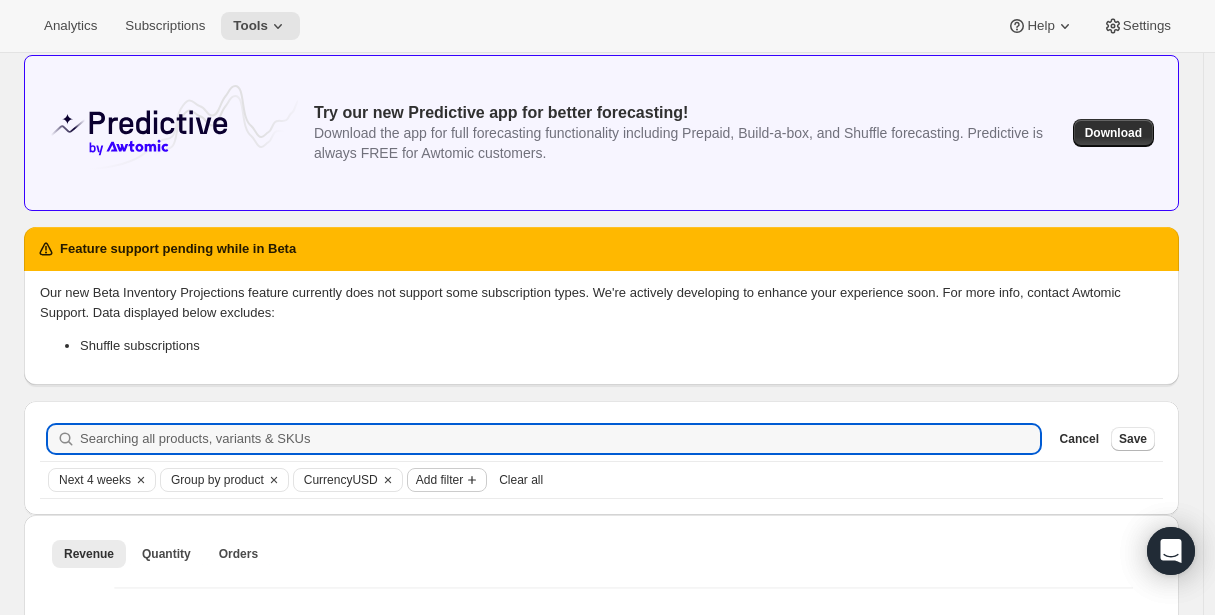 scroll, scrollTop: 0, scrollLeft: 0, axis: both 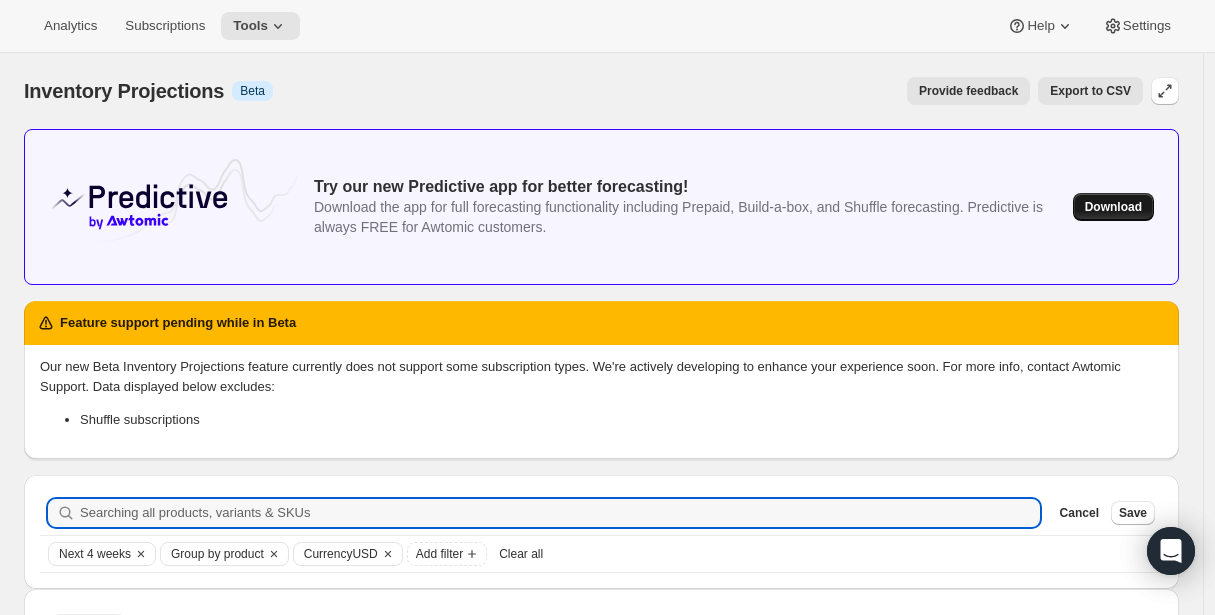 click on "Download" at bounding box center (1113, 207) 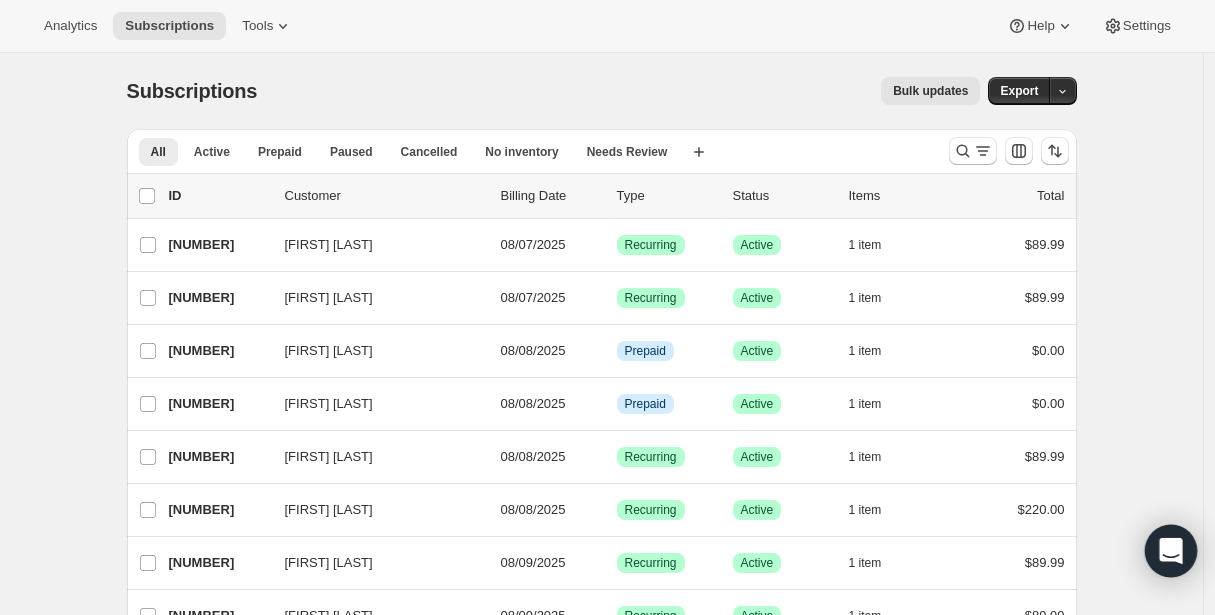 click 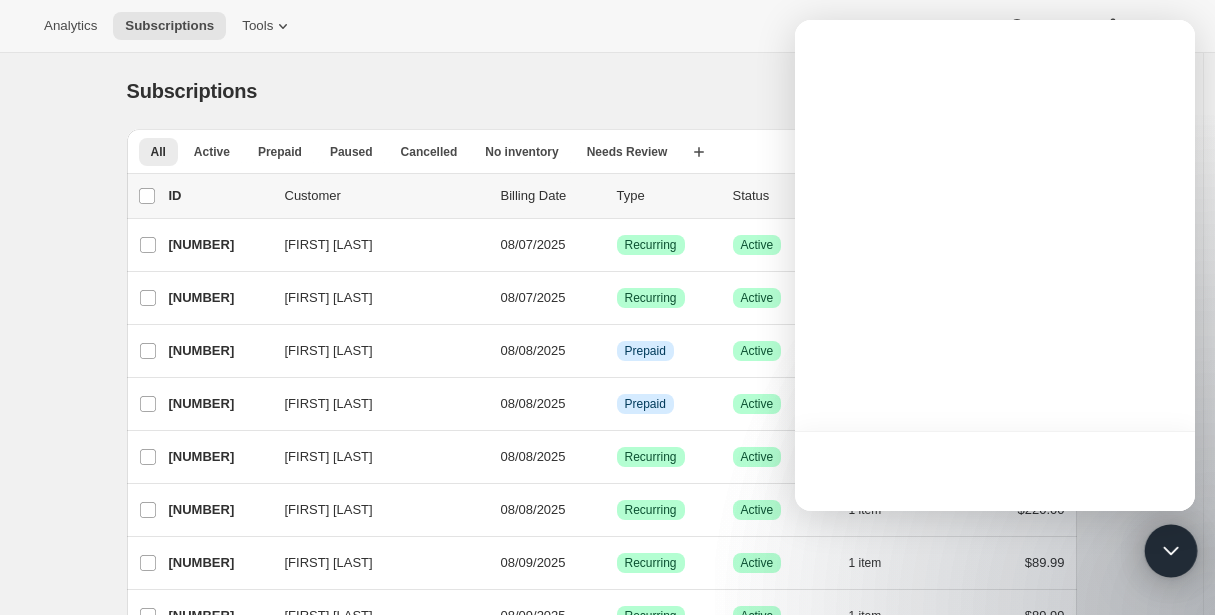 scroll, scrollTop: 0, scrollLeft: 0, axis: both 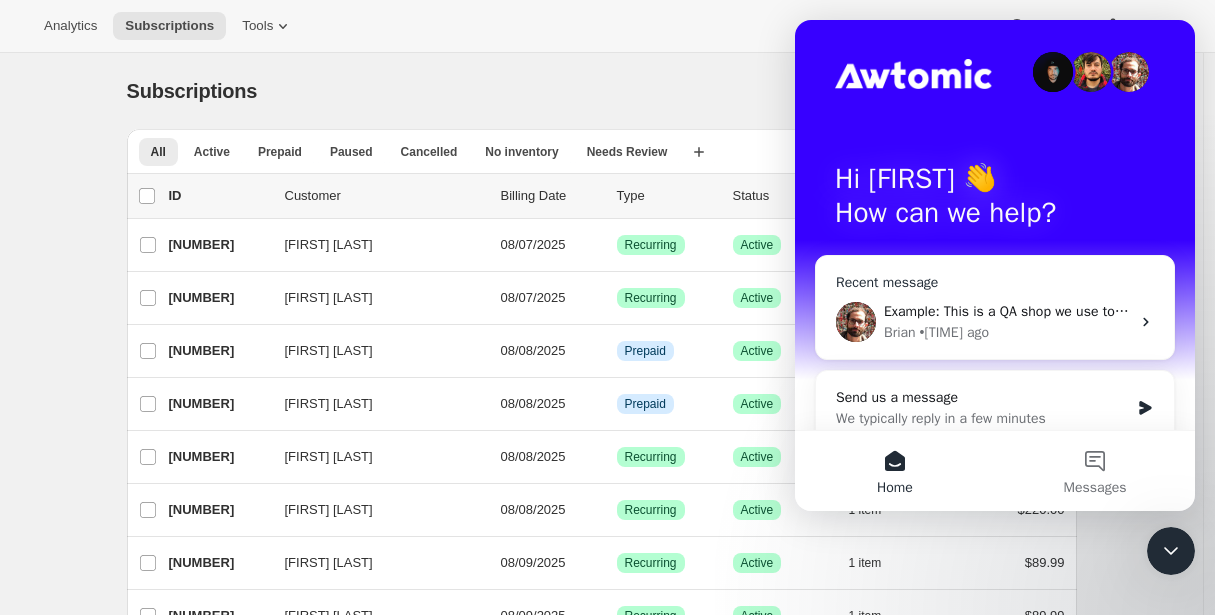 click on "Brian •  12h ago" at bounding box center [1007, 332] 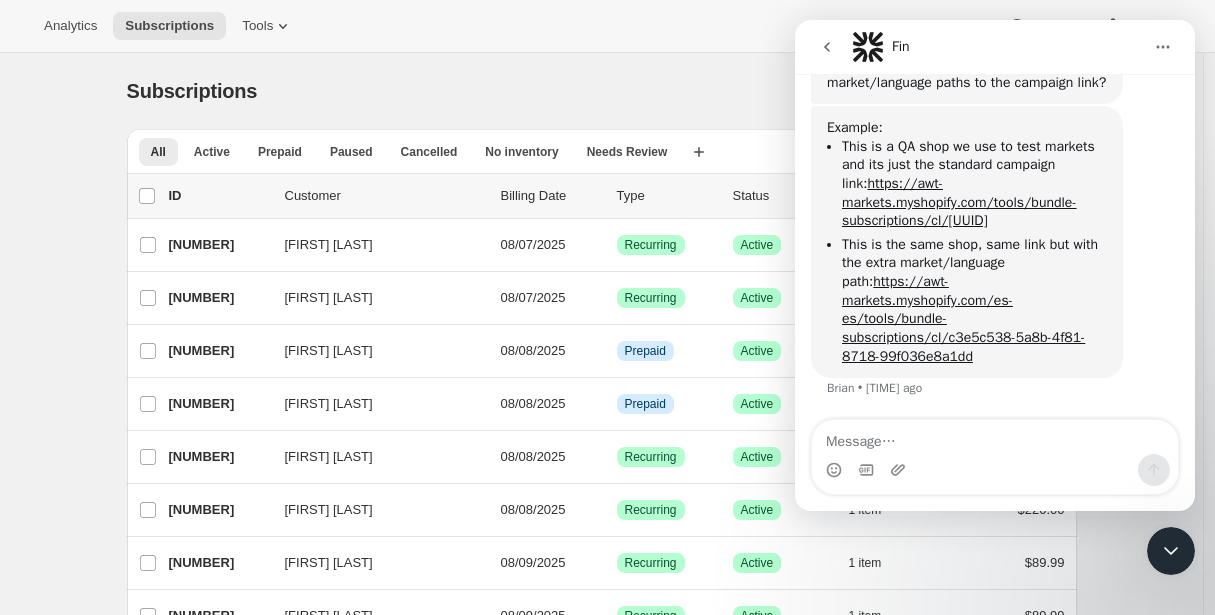 scroll, scrollTop: 2744, scrollLeft: 0, axis: vertical 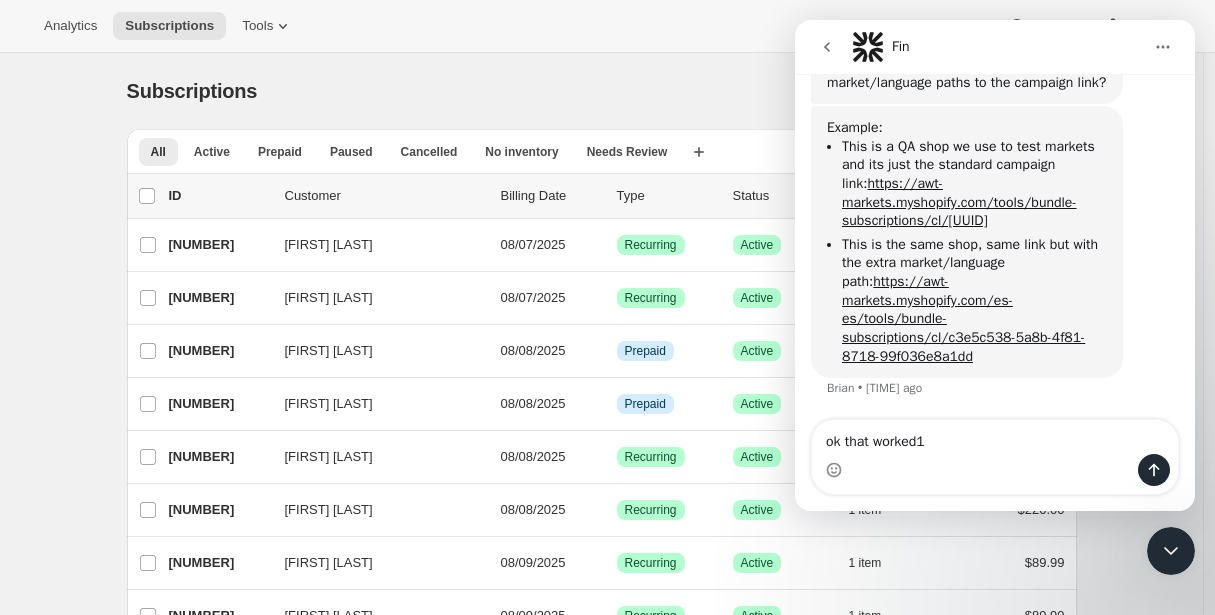 type on "ok that worked1" 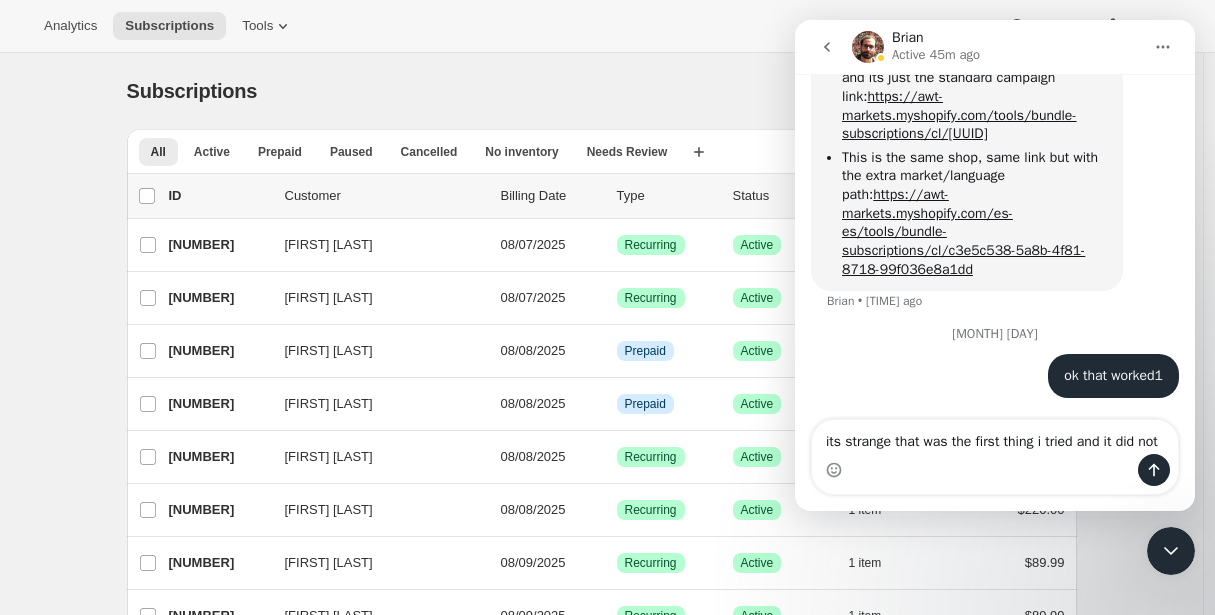 scroll, scrollTop: 2851, scrollLeft: 0, axis: vertical 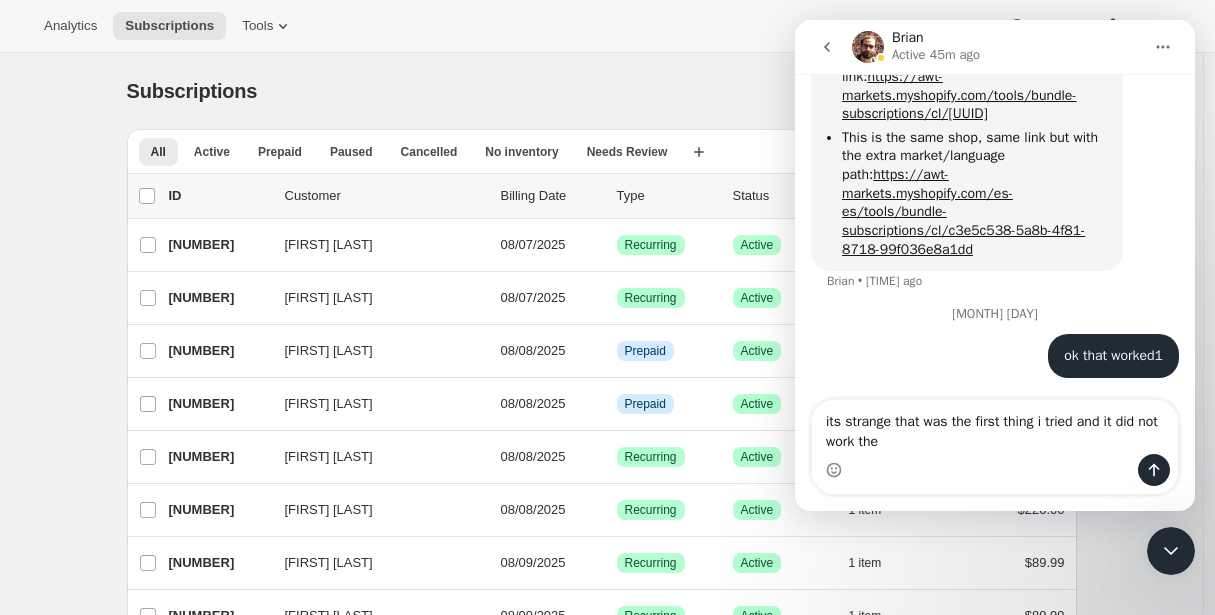 type on "its strange that was the first thing i tried and it did not work then" 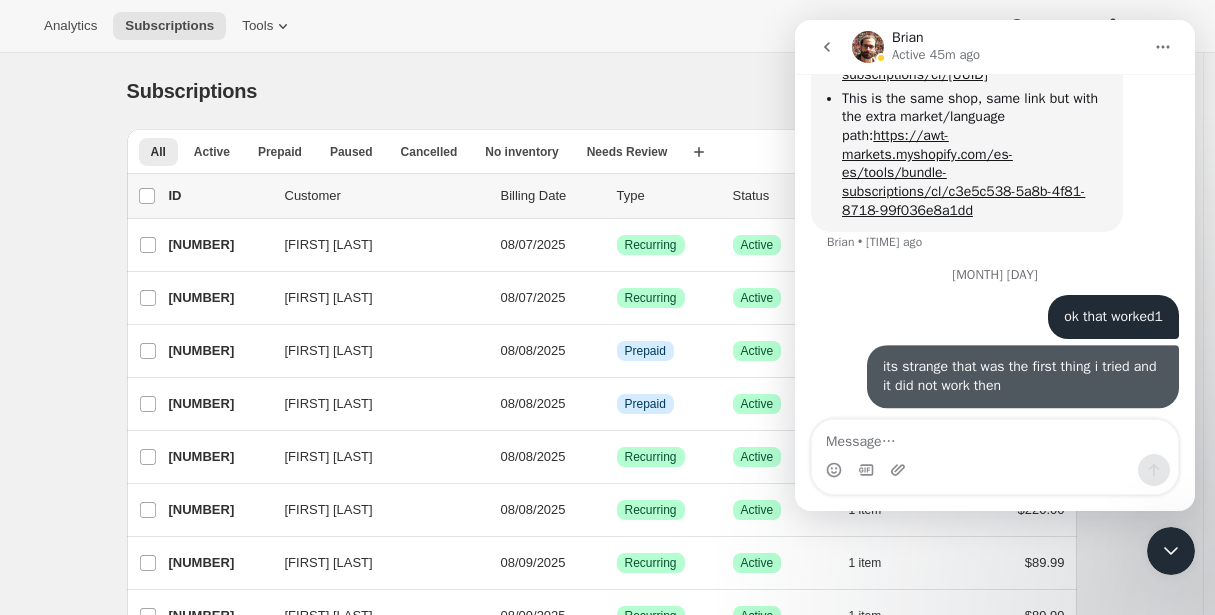 scroll, scrollTop: 2896, scrollLeft: 0, axis: vertical 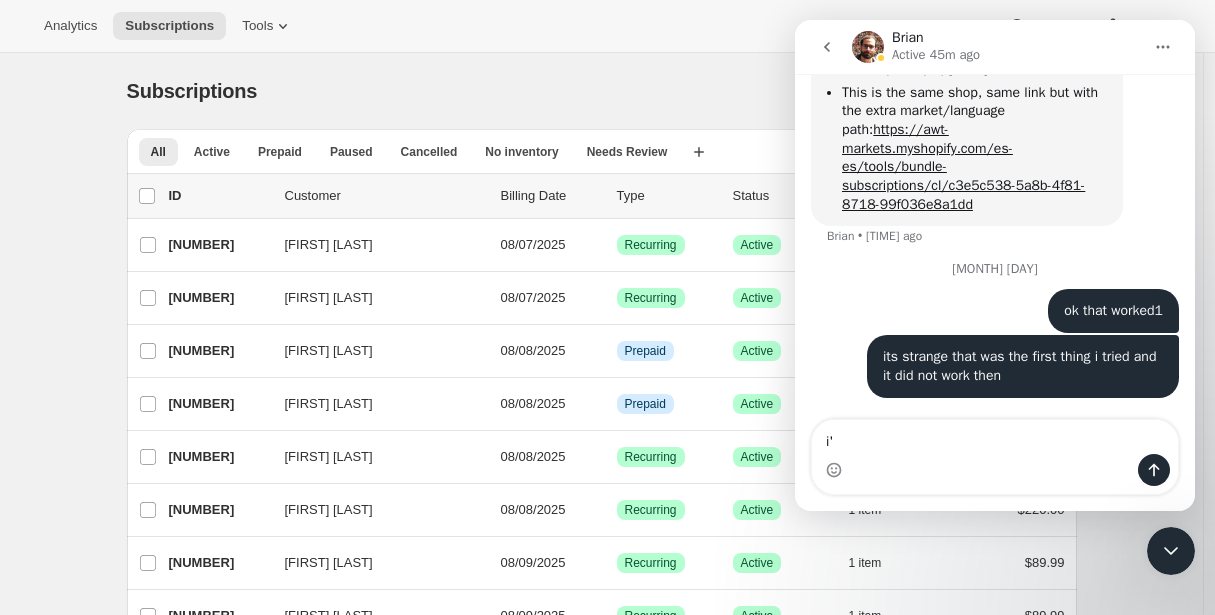 type on "i" 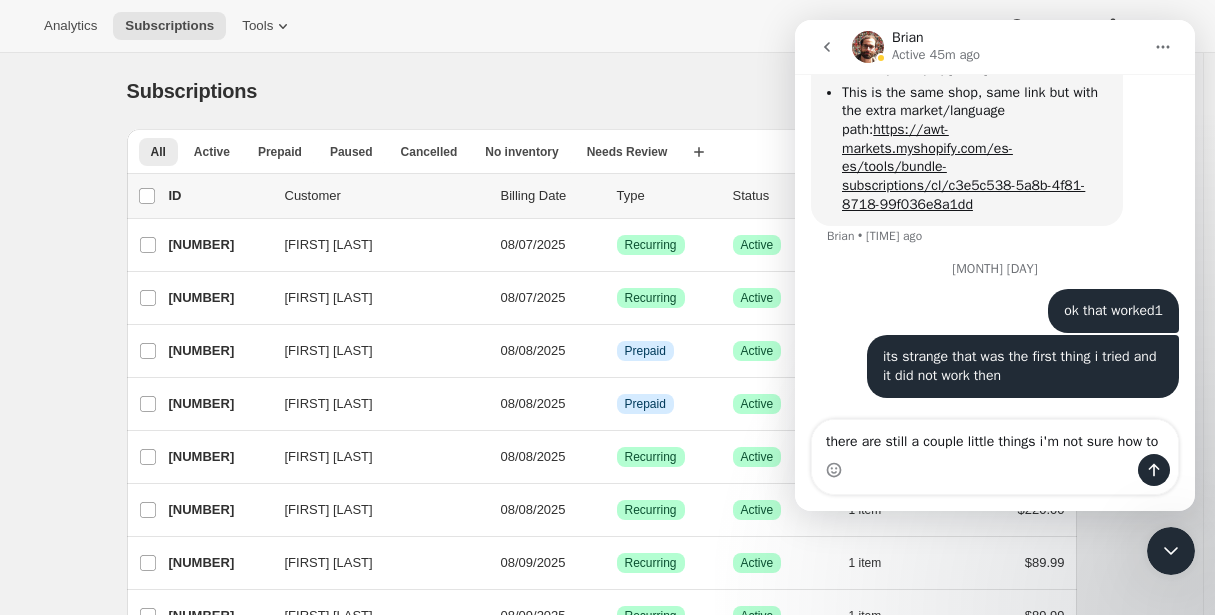 scroll, scrollTop: 2916, scrollLeft: 0, axis: vertical 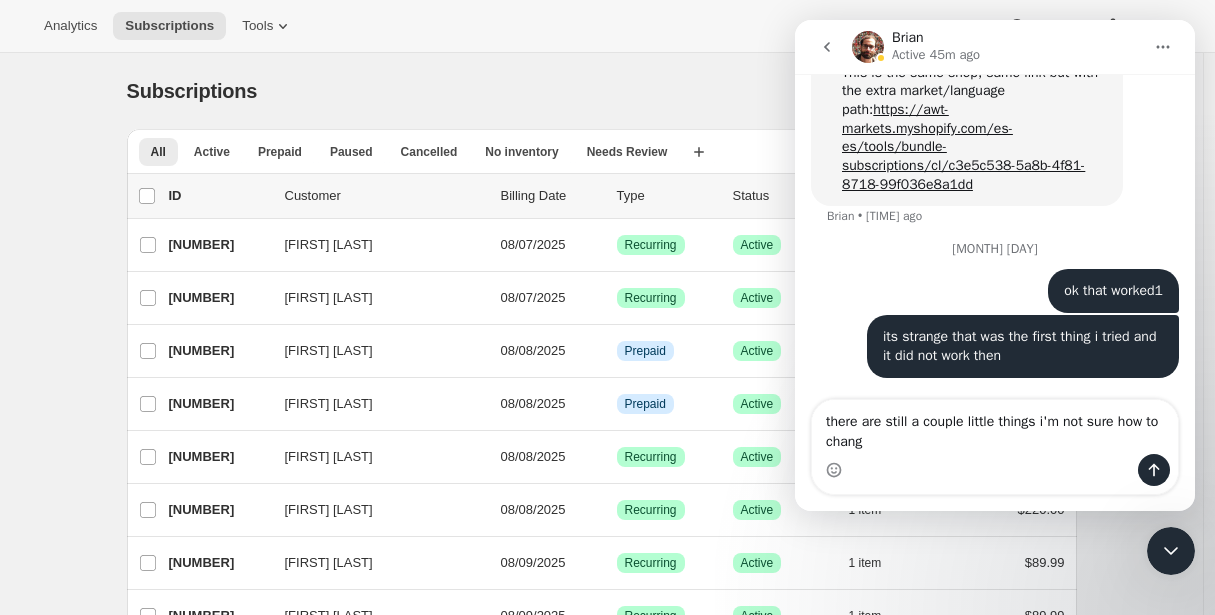 type on "there are still a couple little things i'm not sure how to change" 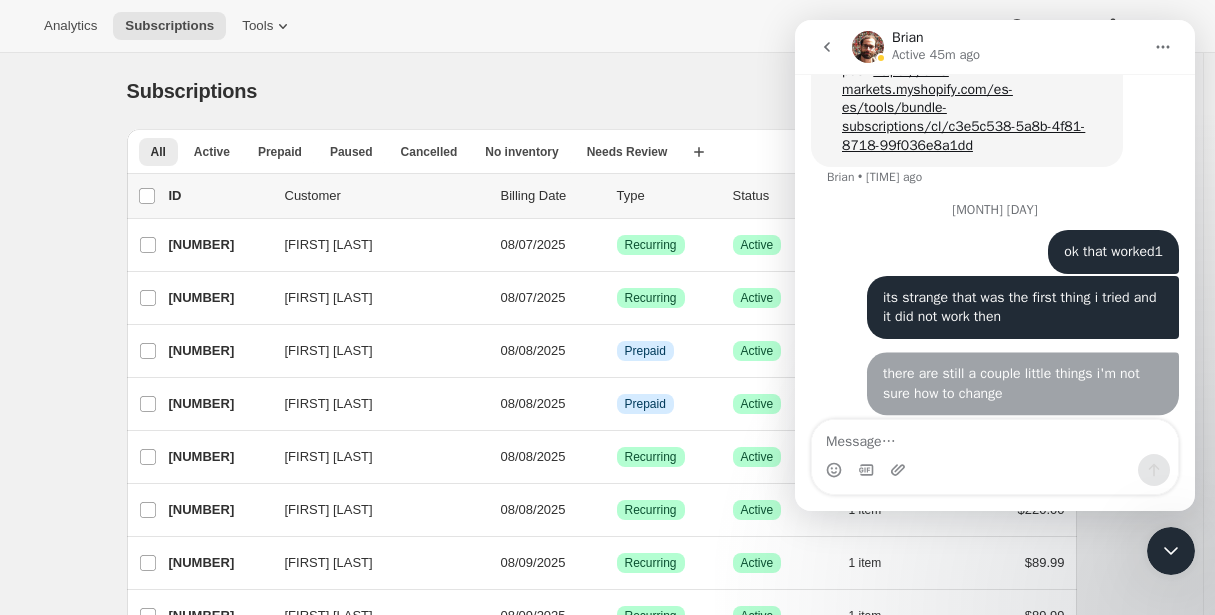 scroll, scrollTop: 2961, scrollLeft: 0, axis: vertical 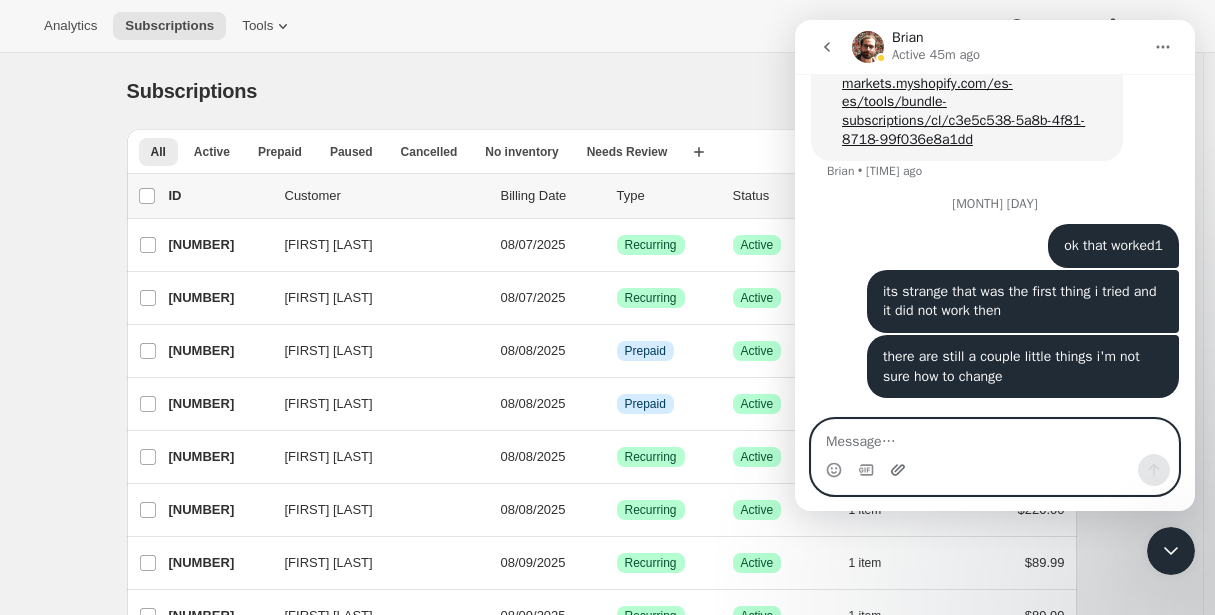 click 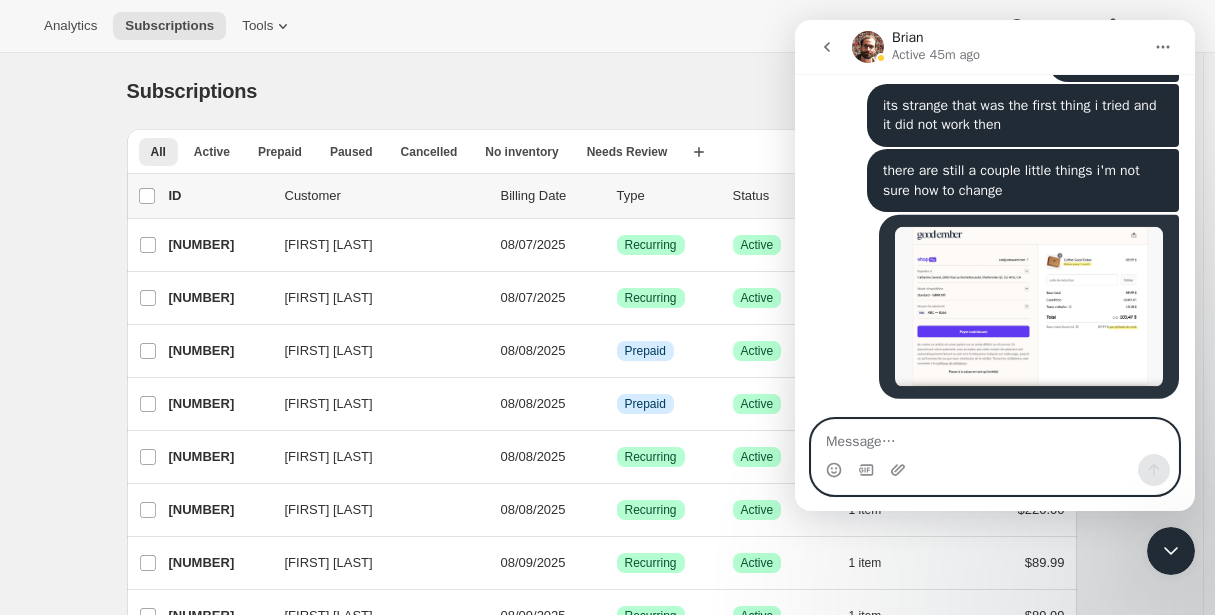 scroll, scrollTop: 3147, scrollLeft: 0, axis: vertical 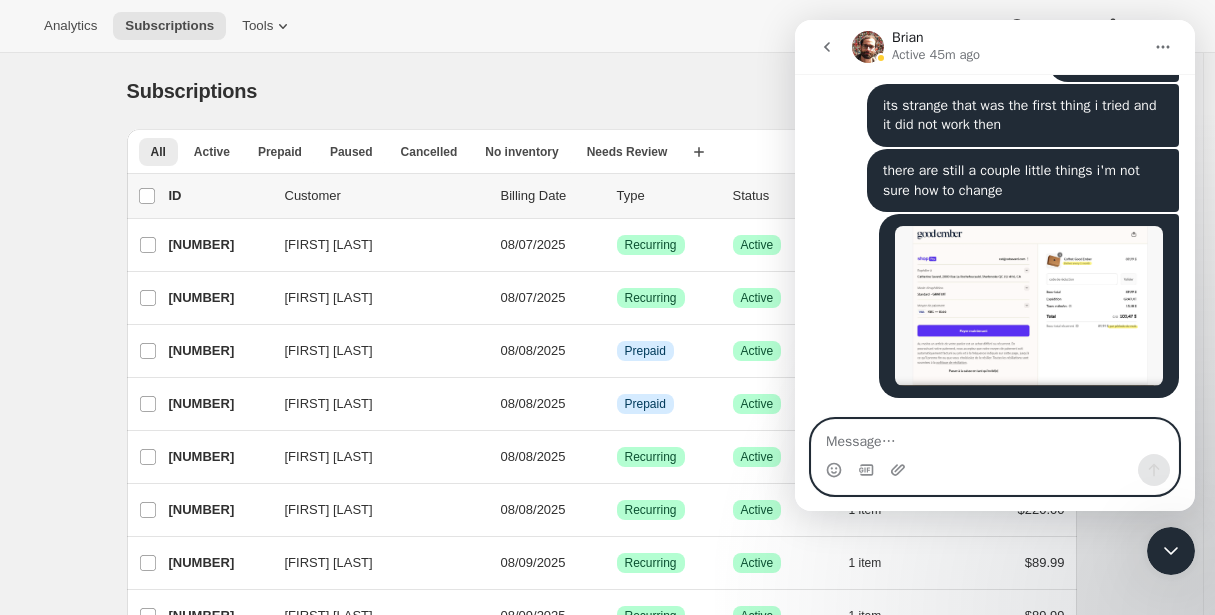 click at bounding box center (995, 437) 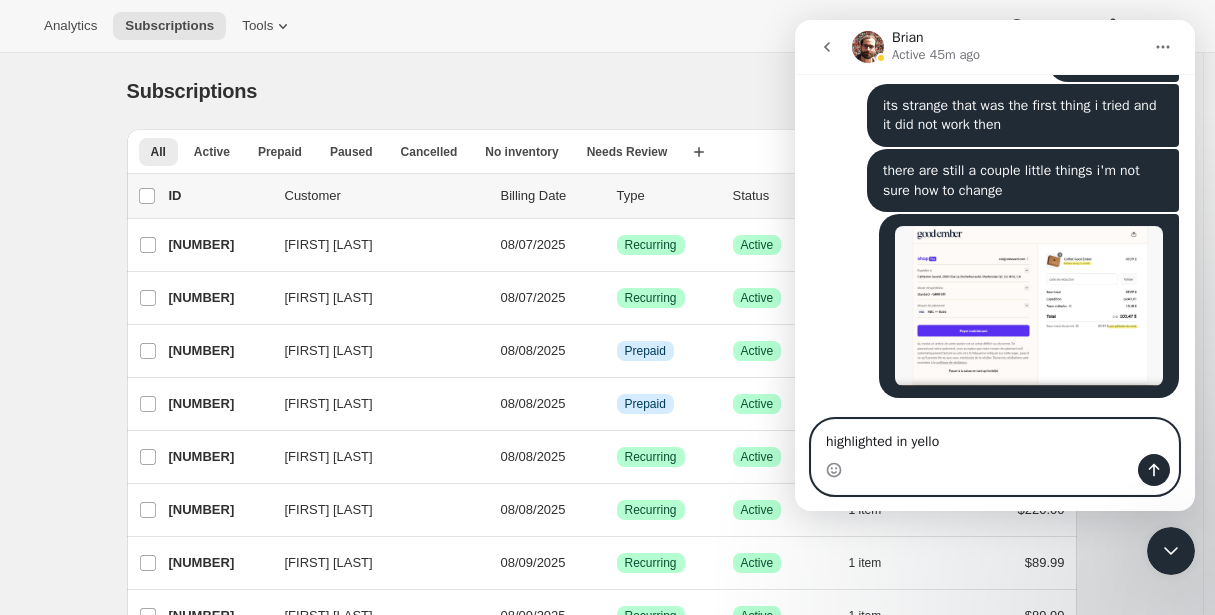 type on "highlighted in yellow" 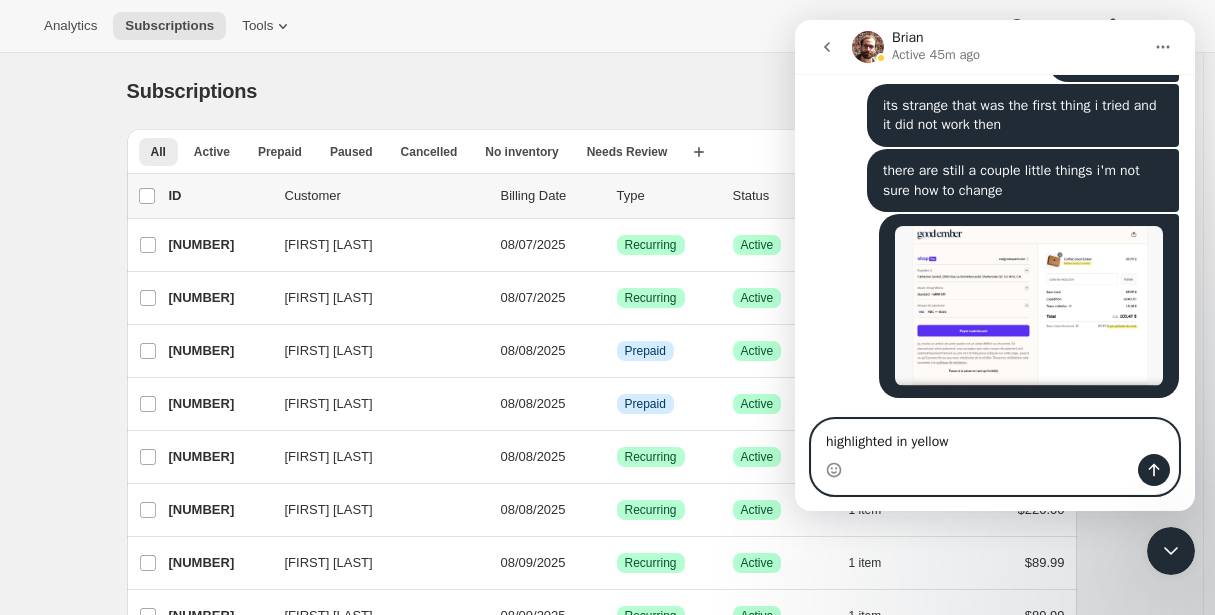 type 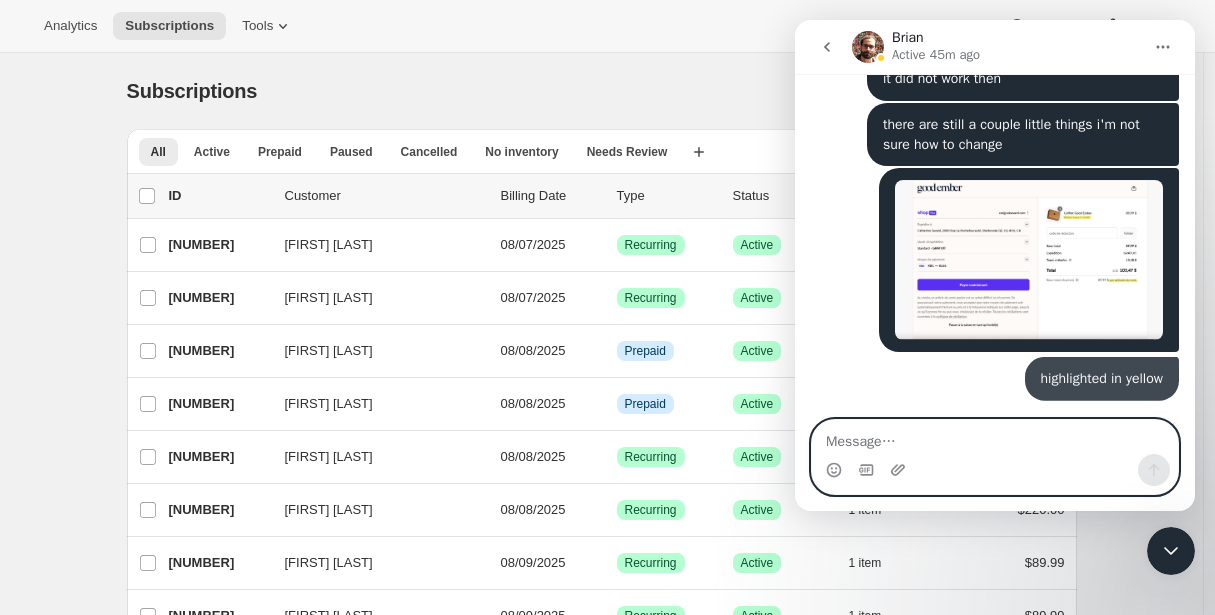 scroll, scrollTop: 3193, scrollLeft: 0, axis: vertical 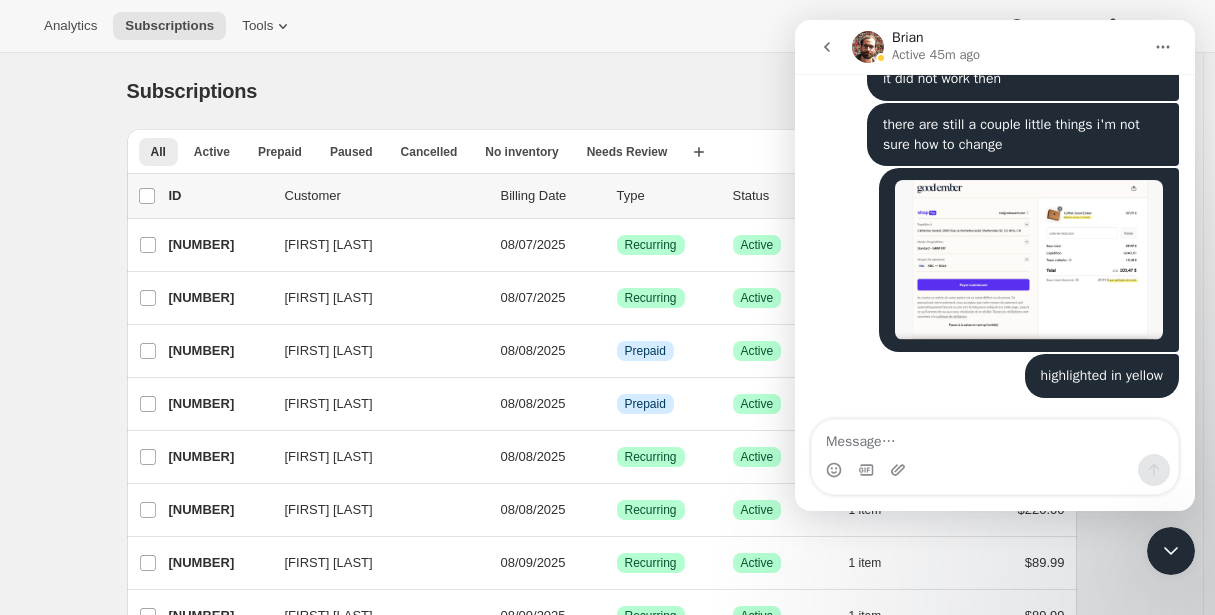 click at bounding box center [1029, 260] 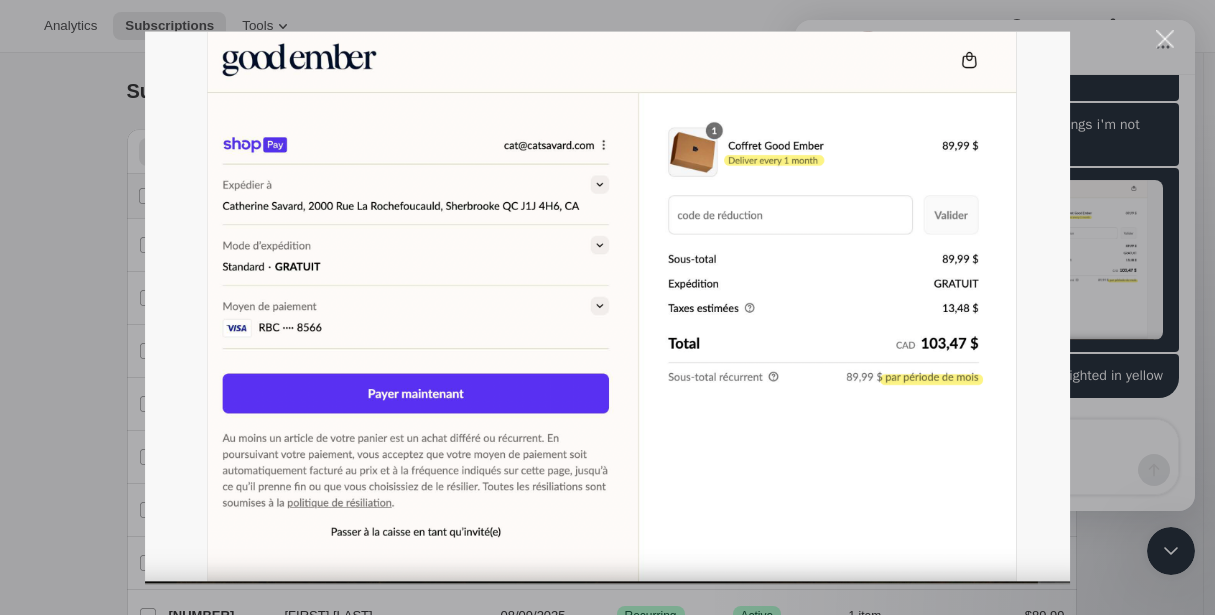 click at bounding box center (607, 307) 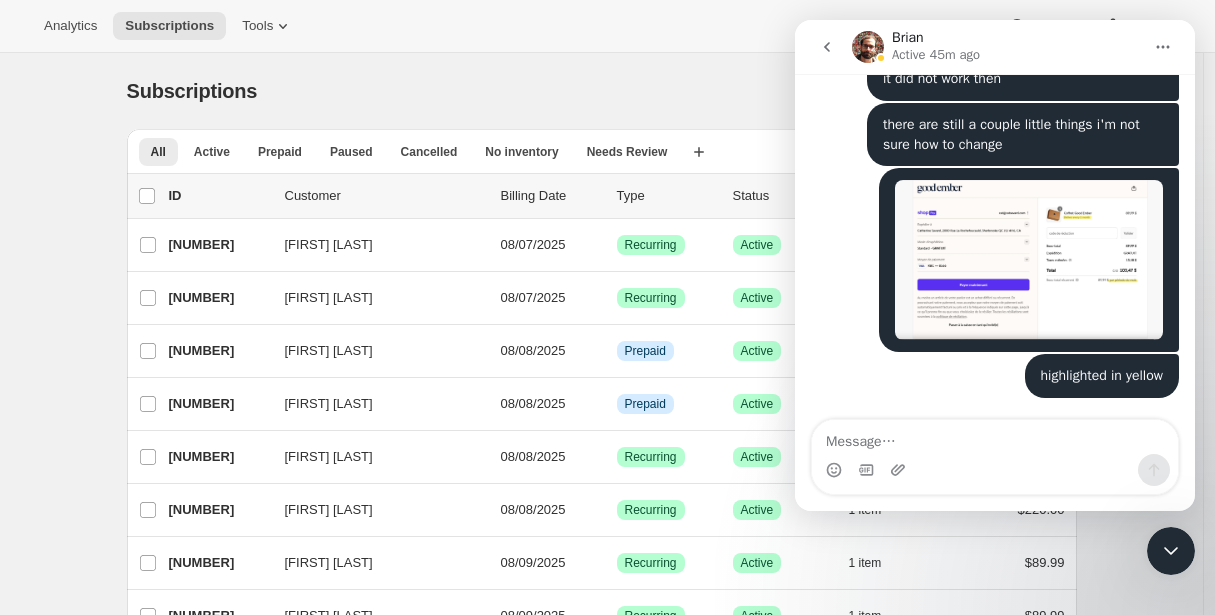 click on "Subscriptions. This page is ready Subscriptions Bulk updates More actions Bulk updates Export All Active Prepaid Paused Cancelled No inventory Needs Review More views All Active Prepaid Paused Cancelled No inventory Needs Review More views Create new view 0 selected Update next billing date Change status Showing 51 subscriptions Select all 51 subscriptions Showing 51 subscriptions Select Select all 51 subscriptions 0 selected list header ID Customer Billing Date Type Status Items Total [FIRST] [LAST] [NUMBER] [FIRST] [LAST] [DATE] Success Recurring Success Active 1 item $[PRICE] [FIRST] [LAST] [NUMBER] [FIRST] [LAST] [DATE] Success Recurring Success Active 1 item $[PRICE] [FIRST] [LAST] [NUMBER] [FIRST] [LAST] [DATE] Info Prepaid Success Active 1 item $[PRICE] [FIRST] [LAST] [NUMBER] [FIRST] [LAST] [DATE] Info Prepaid Success Active 1 item $[PRICE] [FIRST] [LAST] [NUMBER] Success Active 1" at bounding box center [601, 1516] 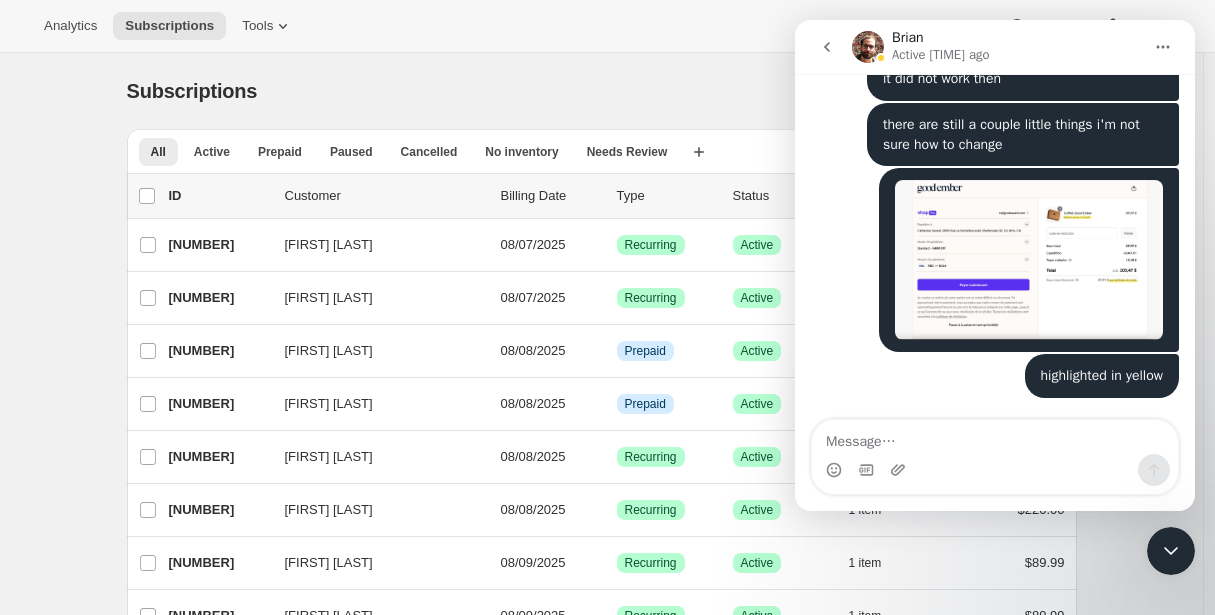 click on "Analytics Subscriptions Tools Help Settings" at bounding box center [607, 26] 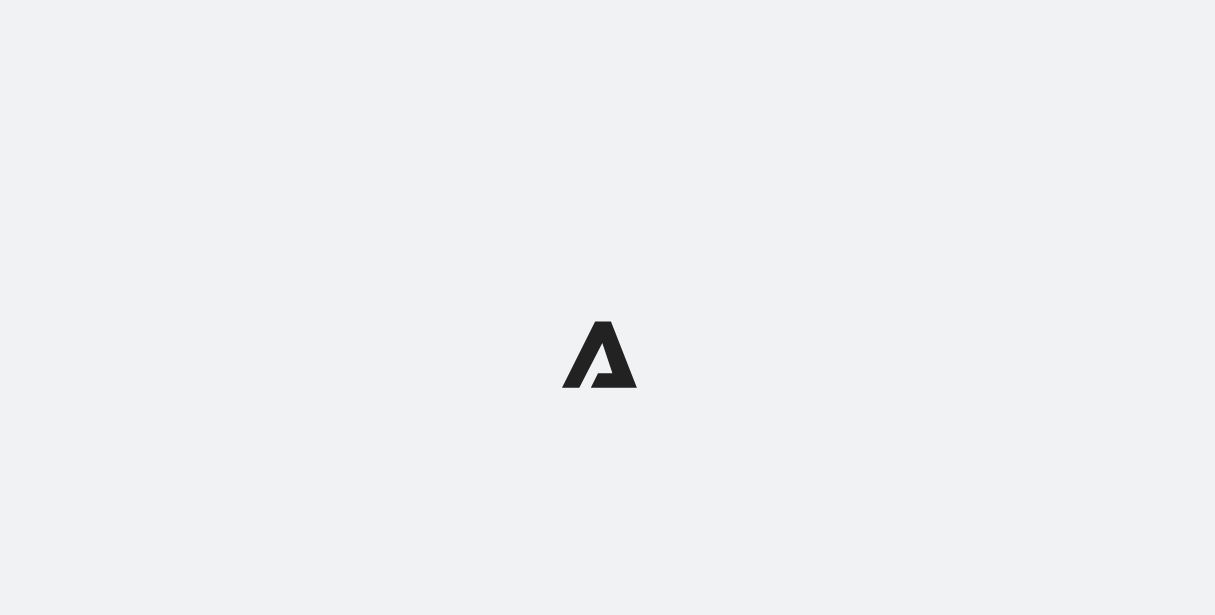 scroll, scrollTop: 0, scrollLeft: 0, axis: both 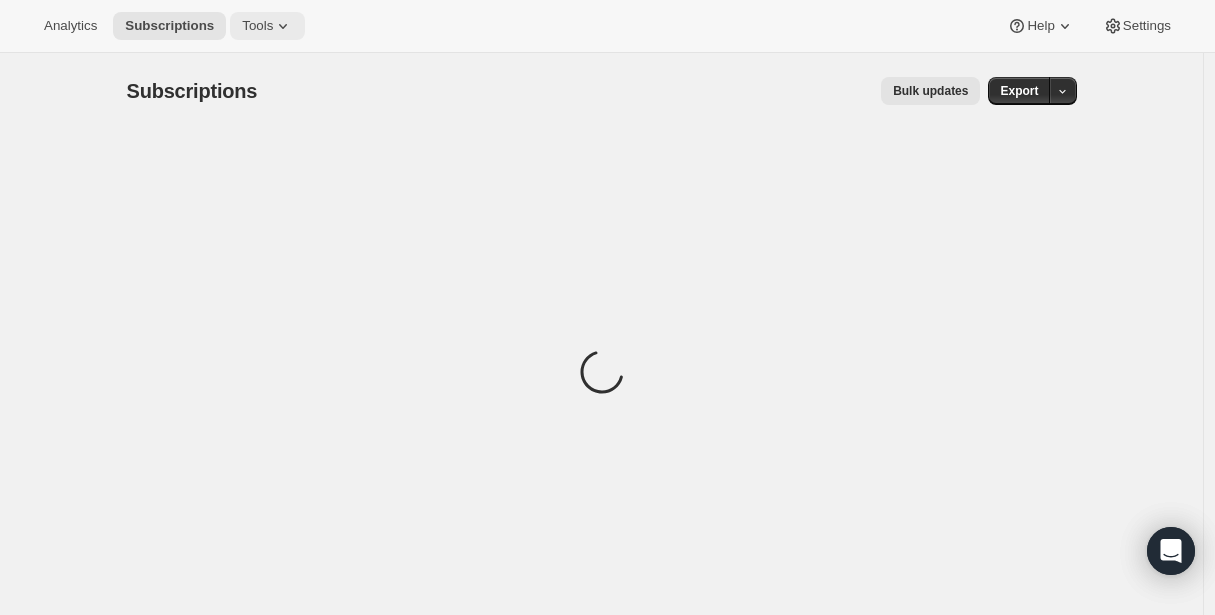 click on "Tools" at bounding box center (257, 26) 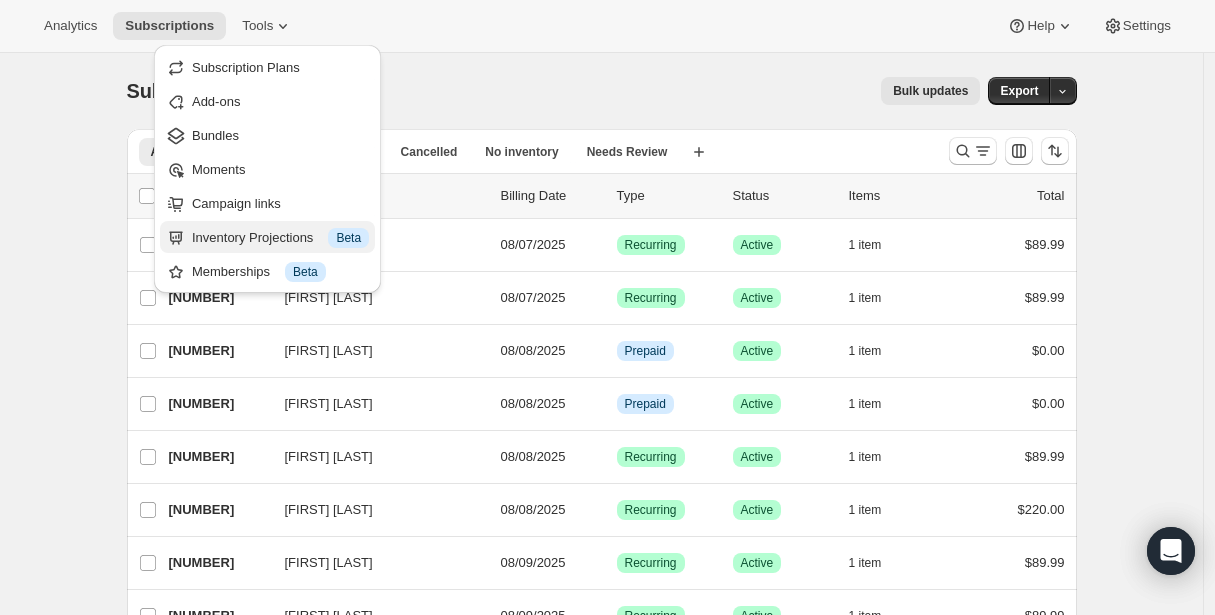 click on "Inventory Projections Info Beta" at bounding box center [280, 238] 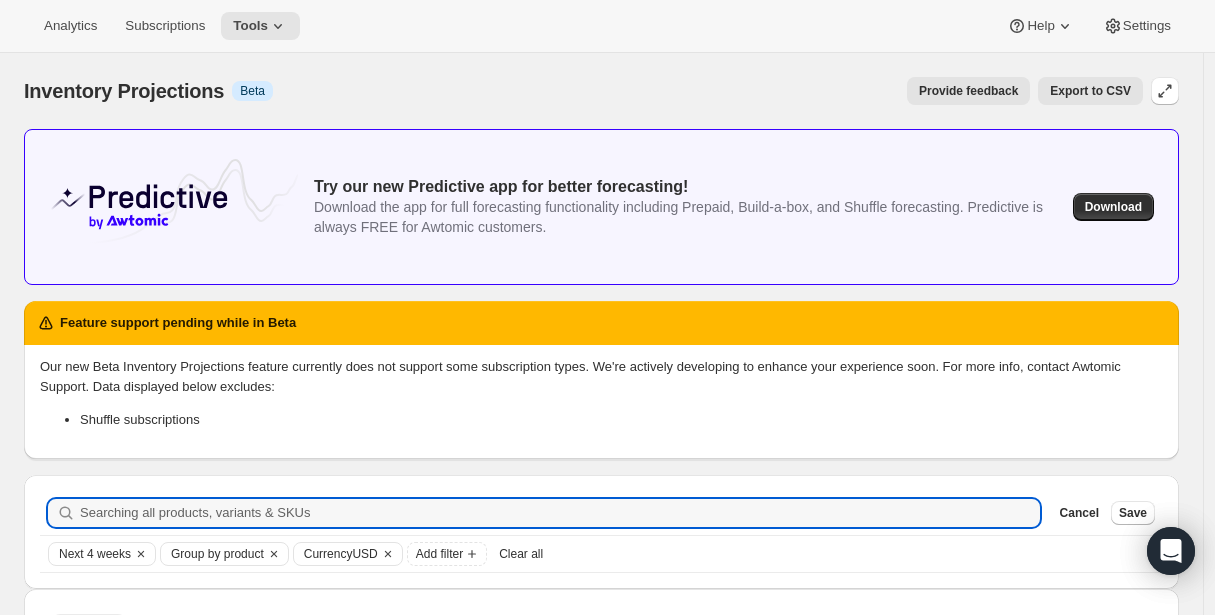 scroll, scrollTop: 34, scrollLeft: 0, axis: vertical 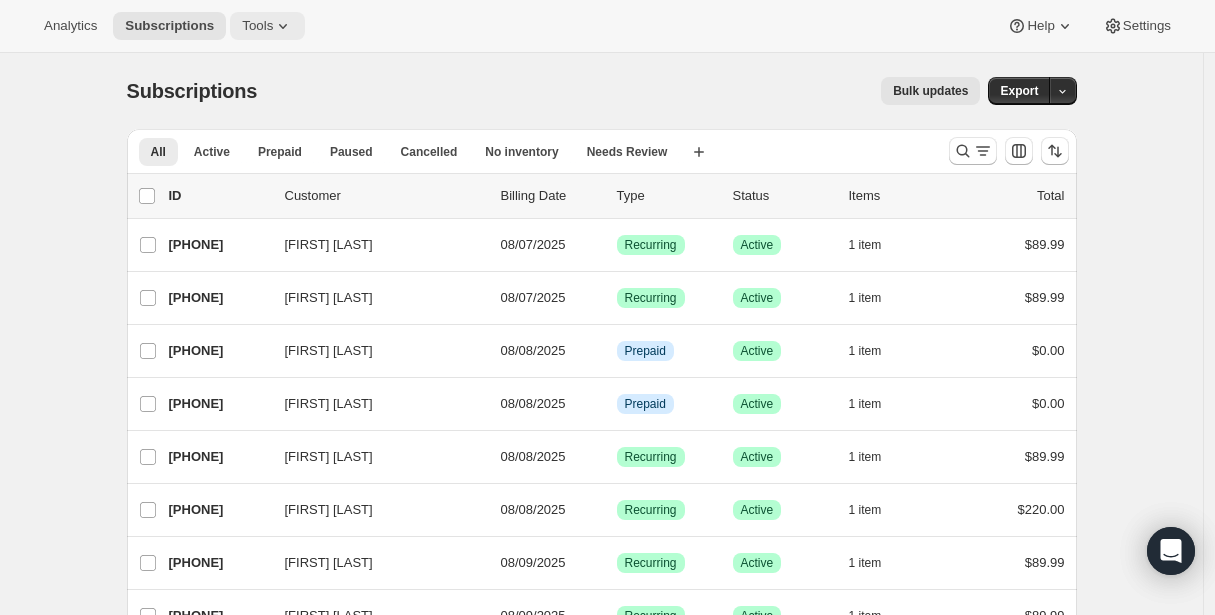 click on "Tools" at bounding box center (257, 26) 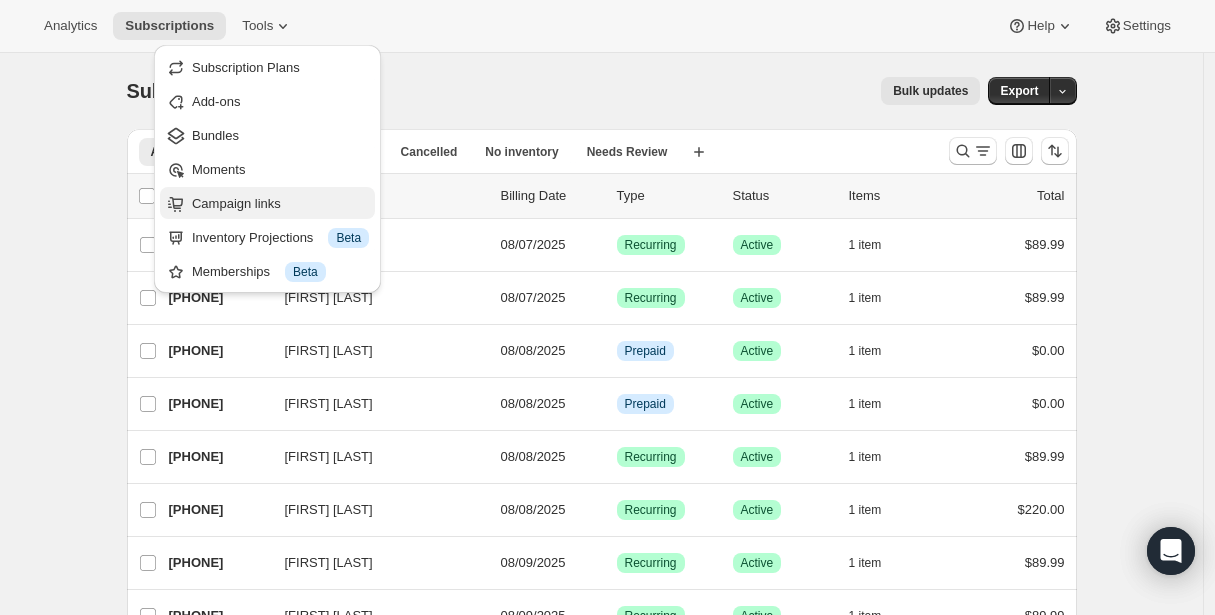 click on "Campaign links" at bounding box center [236, 203] 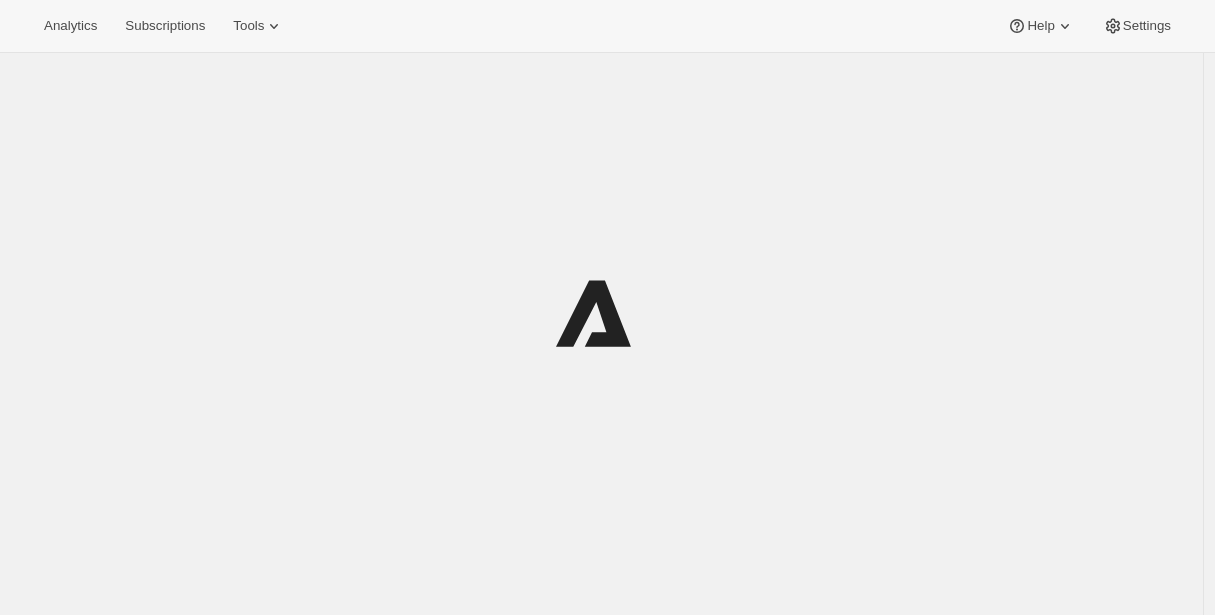 scroll, scrollTop: 0, scrollLeft: 0, axis: both 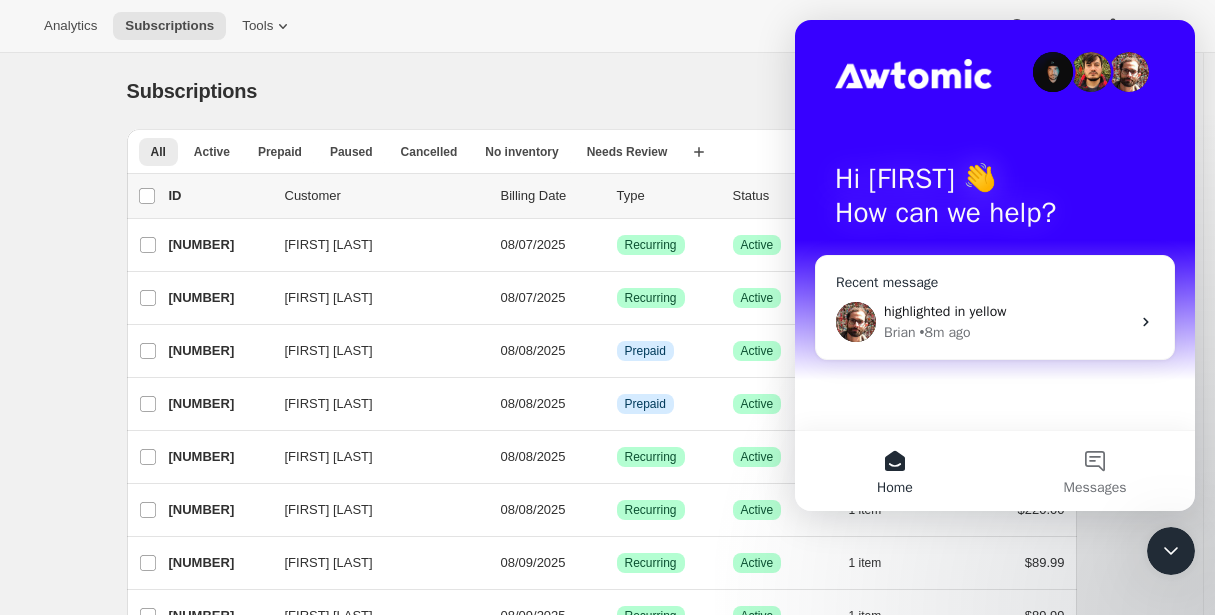click on "[FIRST] • [TIME] ago" at bounding box center (1007, 332) 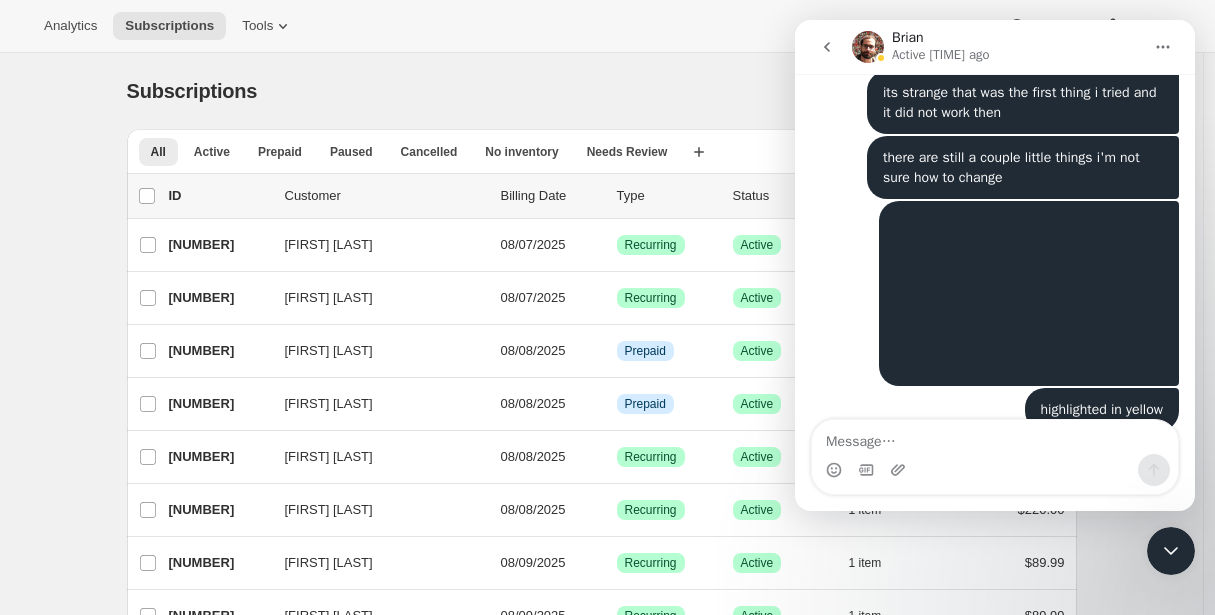 scroll, scrollTop: 3193, scrollLeft: 0, axis: vertical 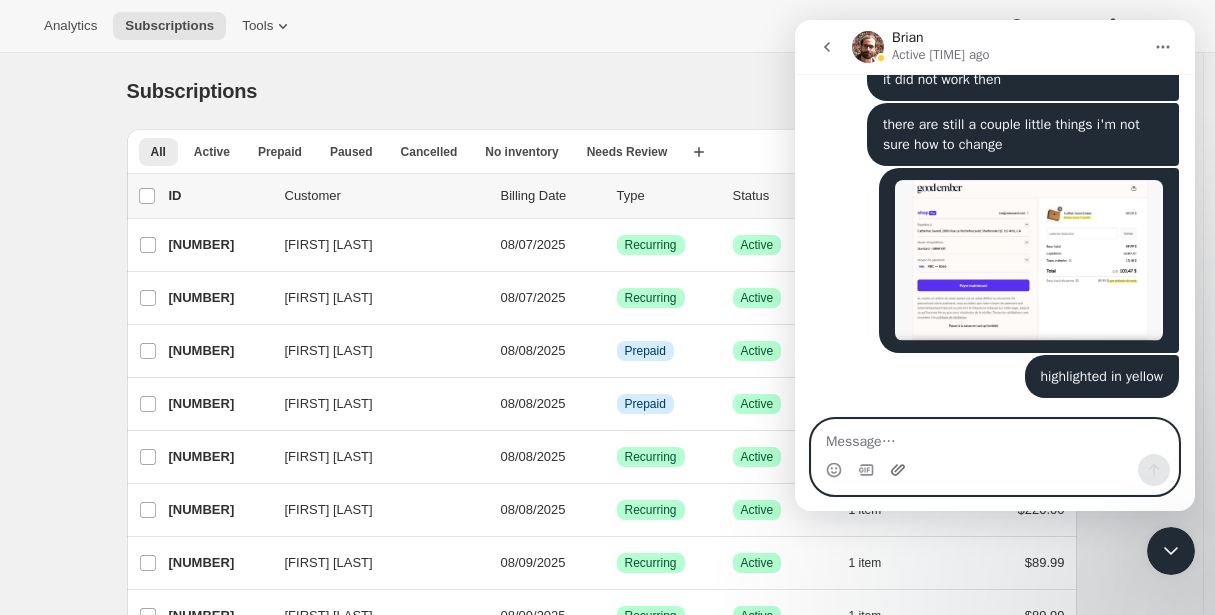 click 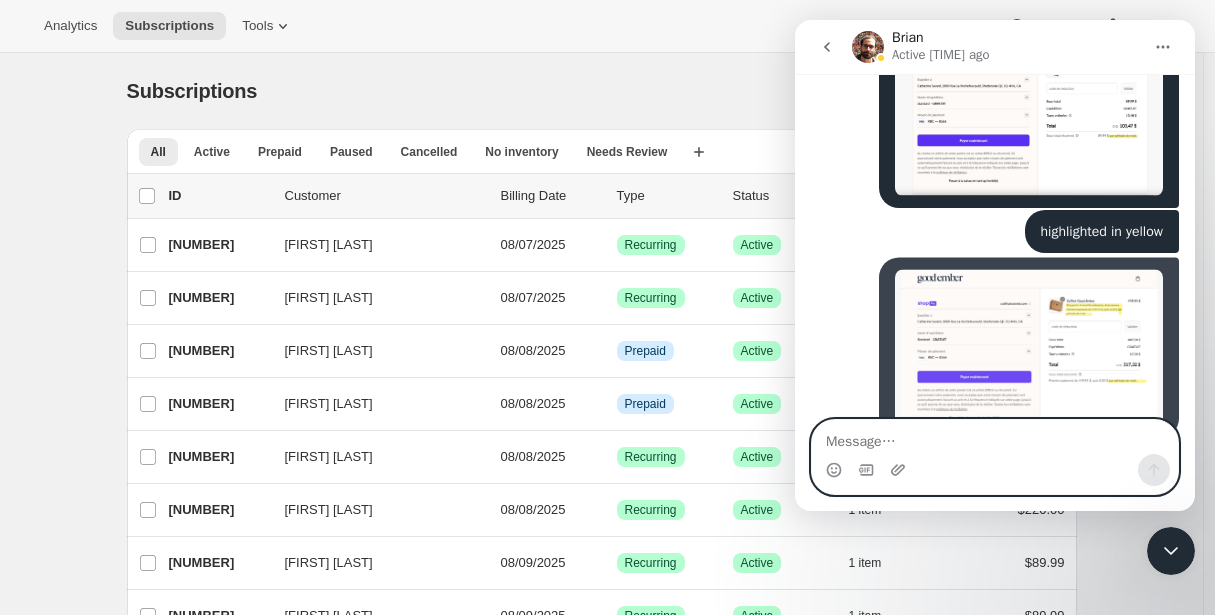 scroll, scrollTop: 3376, scrollLeft: 0, axis: vertical 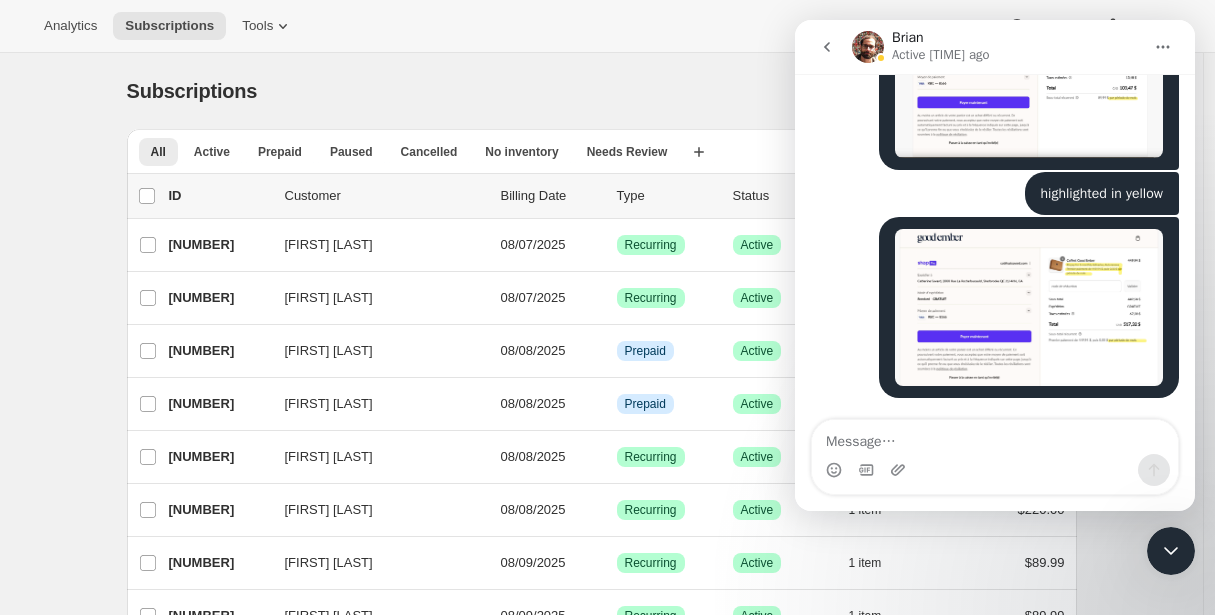 click on "Subscriptions. This page is ready Subscriptions Bulk updates More actions Bulk updates Export All Active Prepaid Paused Cancelled No inventory Needs Review More views All Active Prepaid Paused Cancelled No inventory Needs Review More views Create new view 0 selected Update next billing date Change status Showing 51 subscriptions Select all 51 subscriptions Showing 51 subscriptions Select Select all 51 subscriptions 0 selected list header ID Customer Billing Date Type Status Items Total [FIRST] [LAST] [NUMBER] [FIRST] [LAST] [DATE] Success Recurring Success Active 1 item $[PRICE] [FIRST] [LAST] [NUMBER] [FIRST] [LAST] [DATE] Success Recurring Success Active 1 item $[PRICE] [FIRST] [LAST] [NUMBER] [FIRST] [LAST] [DATE] Info Prepaid Success Active 1 item $[PRICE] [FIRST] [LAST] [NUMBER] [FIRST] [LAST] [DATE] Info Prepaid Success Active 1 item $[PRICE] [FIRST] [LAST] [NUMBER] Success Active 1" at bounding box center (601, 1516) 